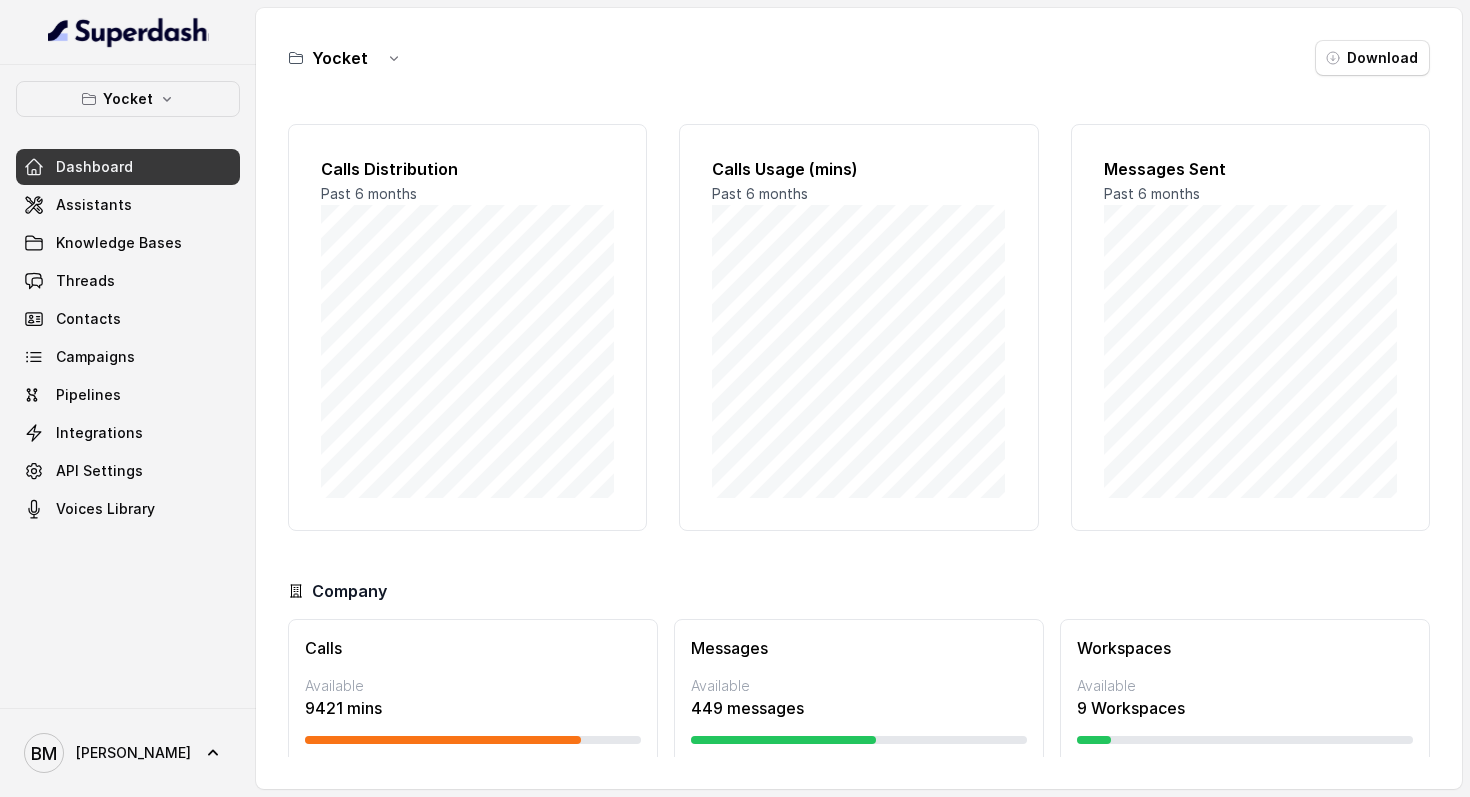 scroll, scrollTop: 0, scrollLeft: 0, axis: both 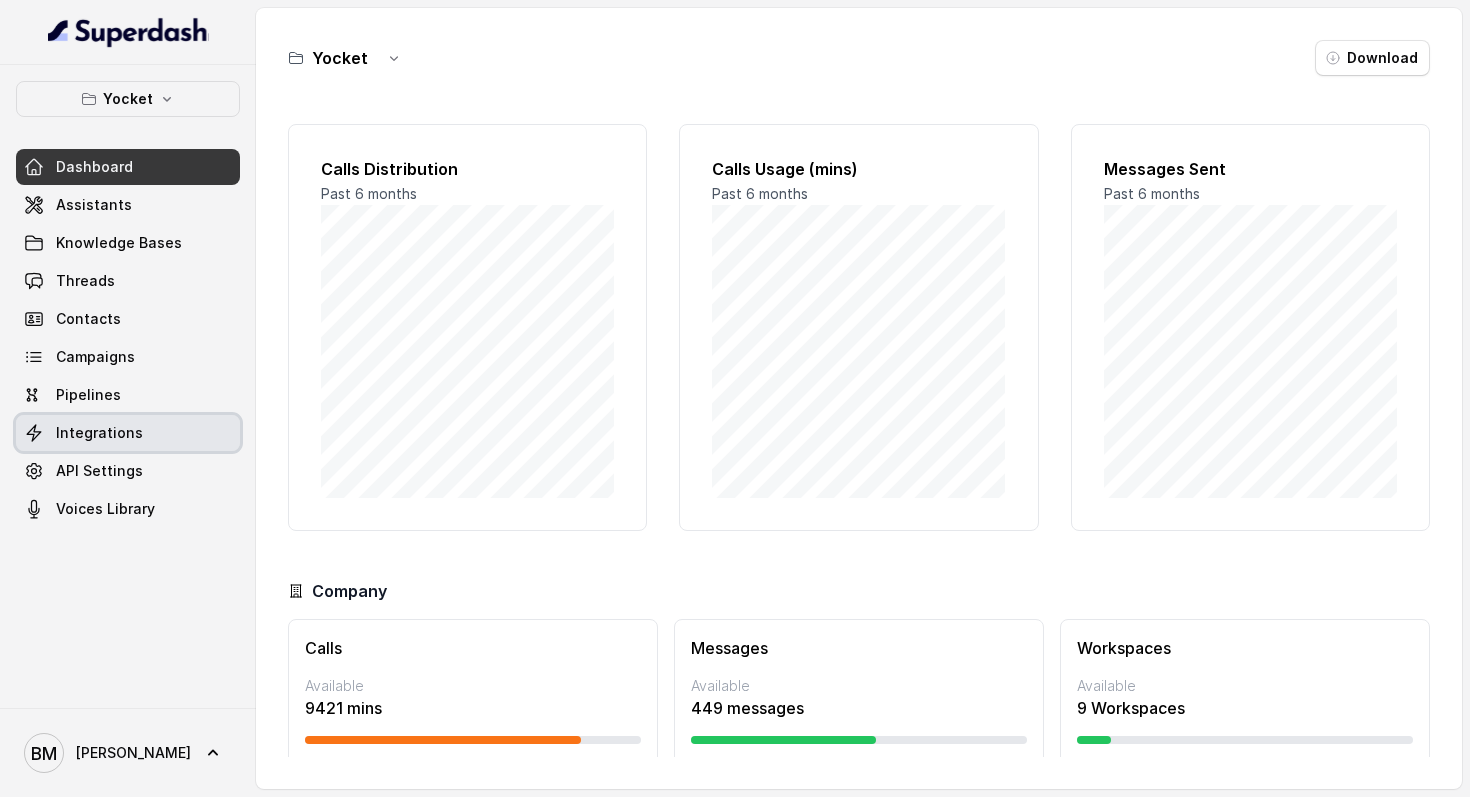 click on "Integrations" at bounding box center [99, 433] 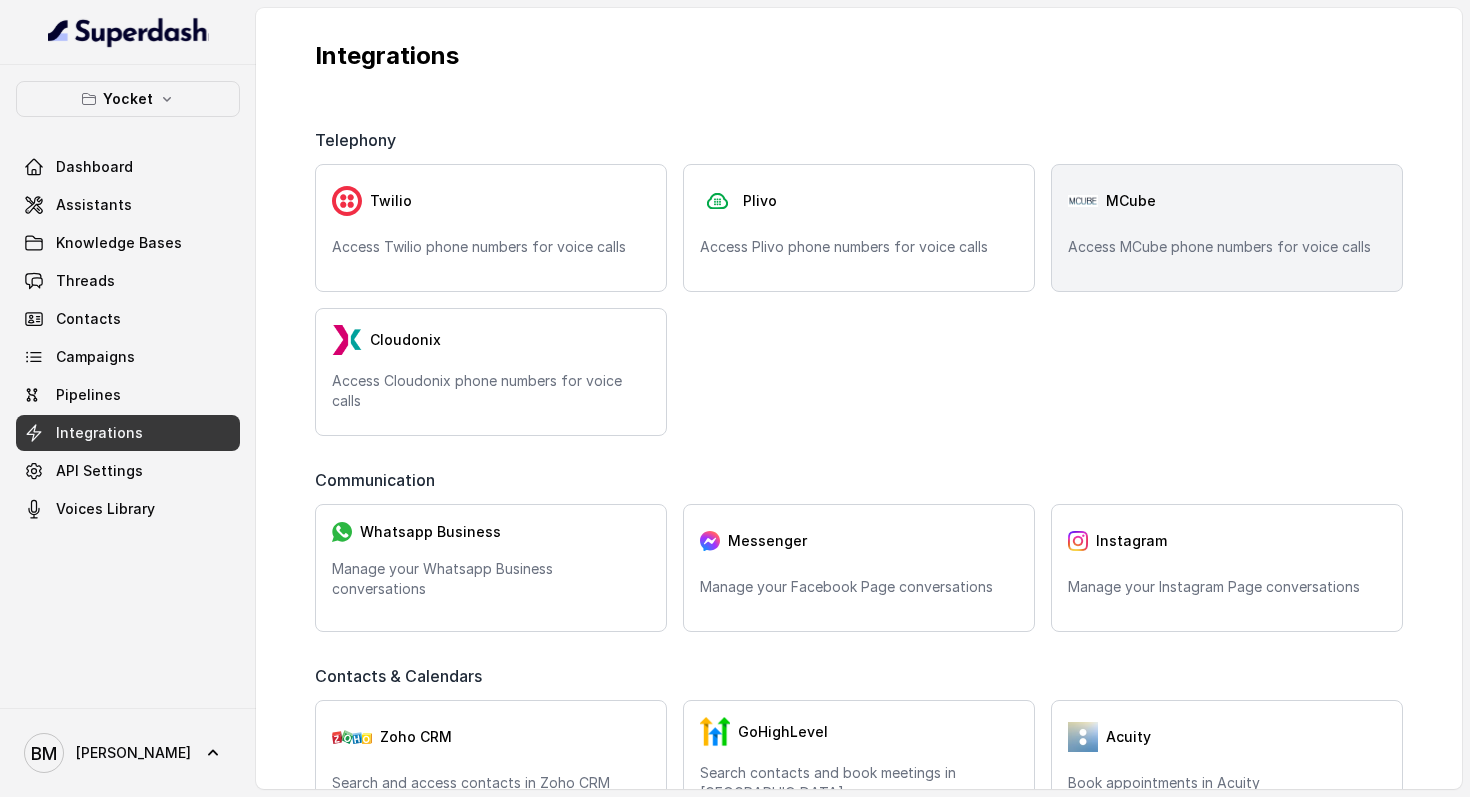 click on "MCube Access MCube phone numbers for voice calls" at bounding box center [1227, 228] 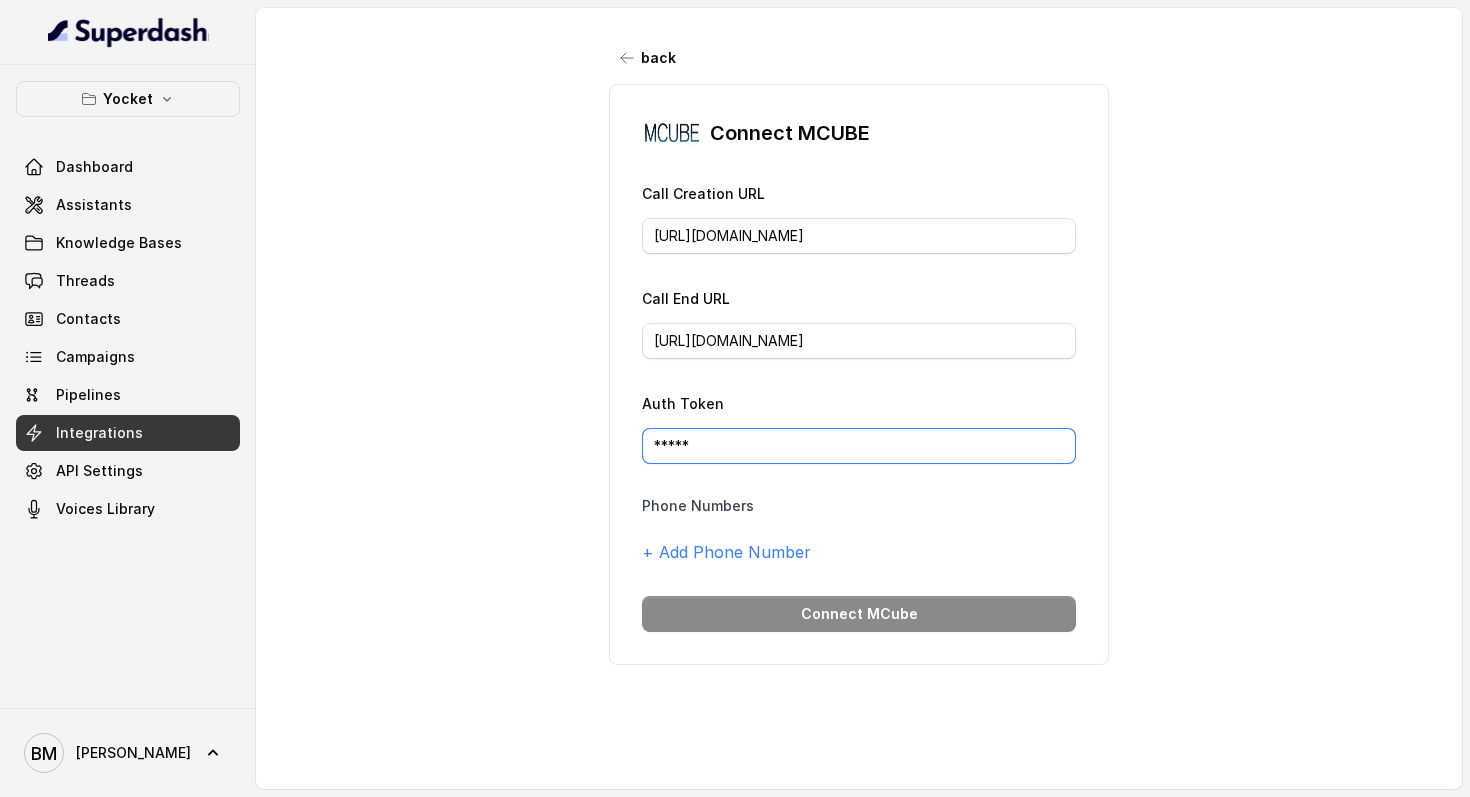click on "*****" at bounding box center [859, 446] 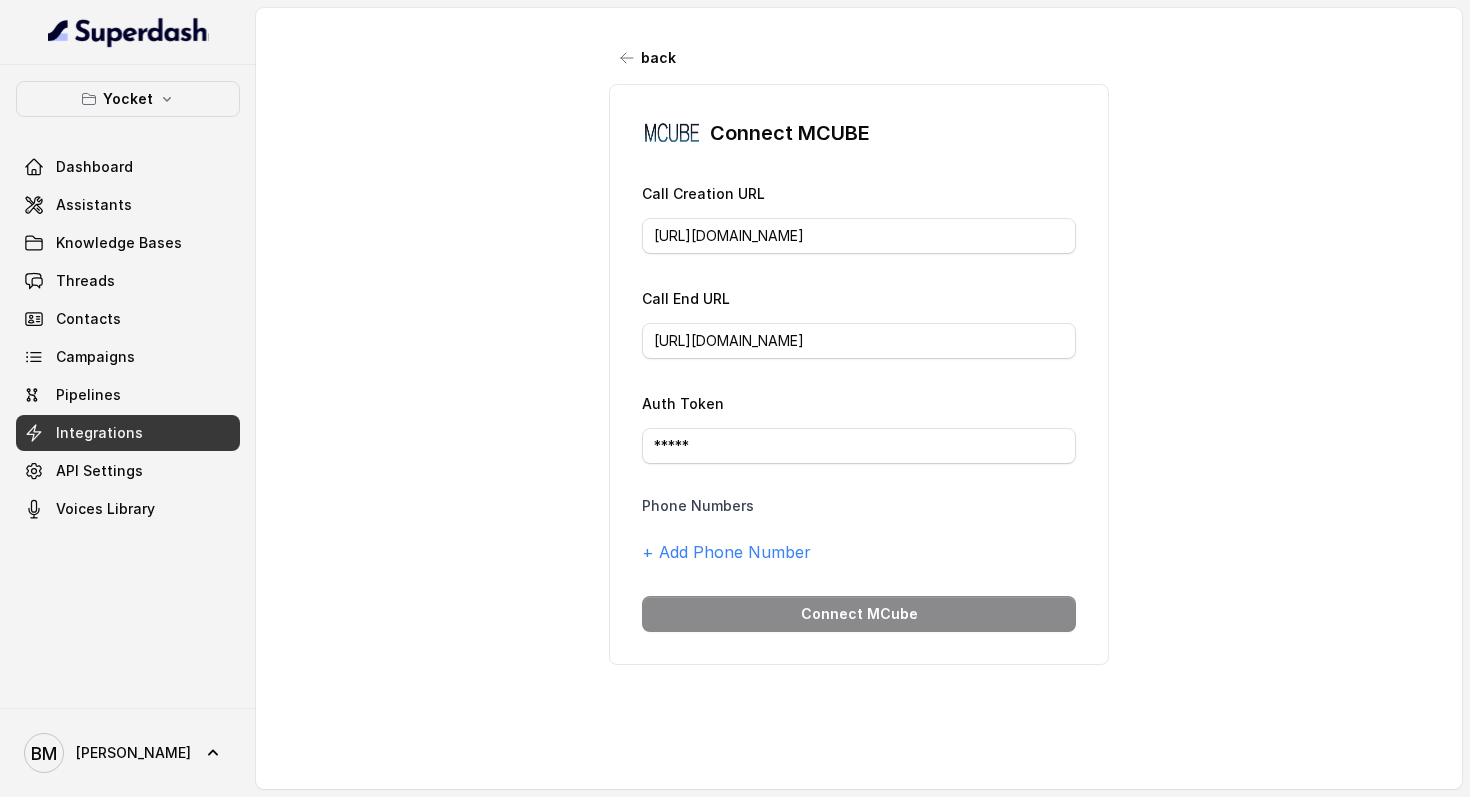 click on "Phone Numbers" at bounding box center (698, 506) 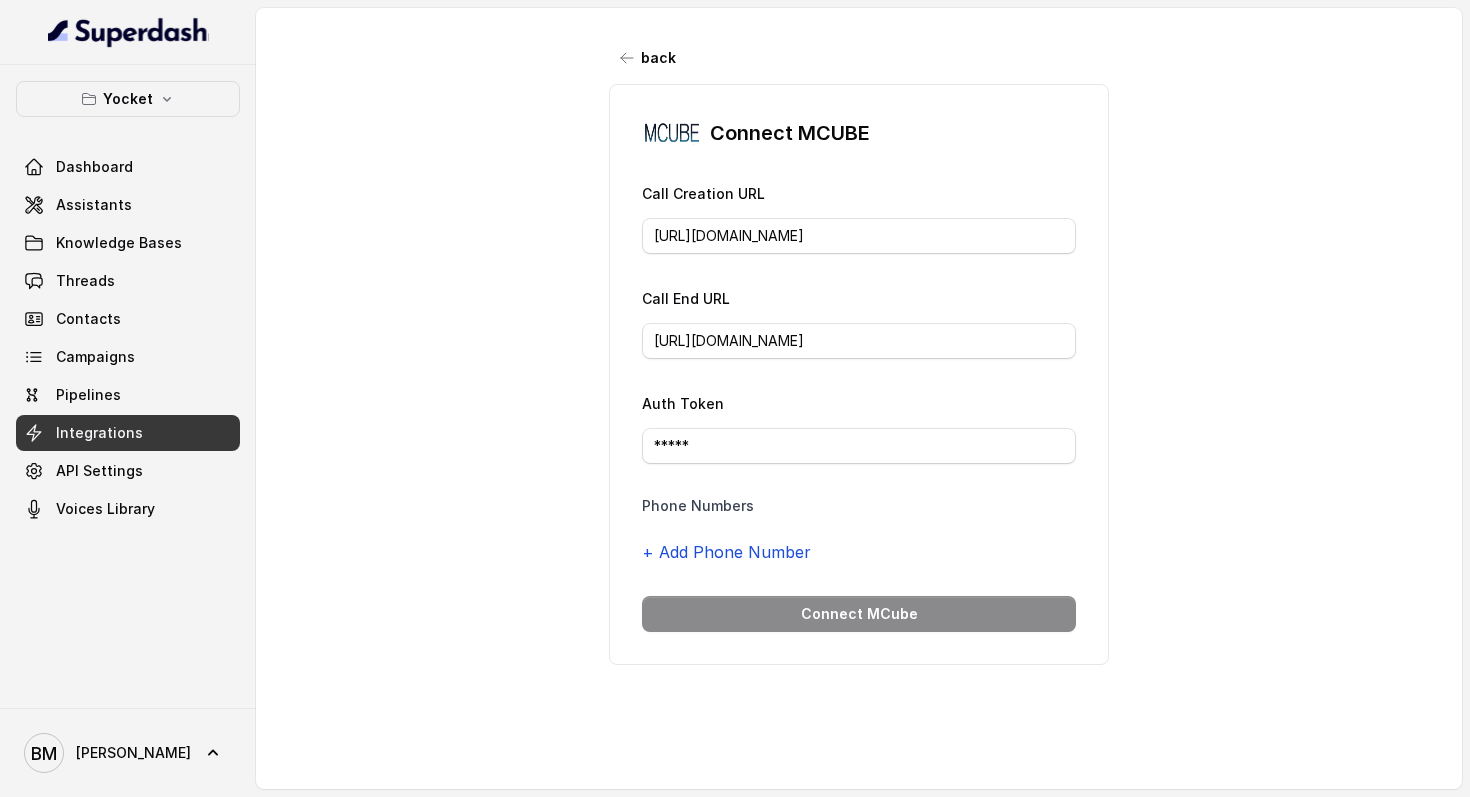 click on "+ Add Phone Number" at bounding box center (726, 552) 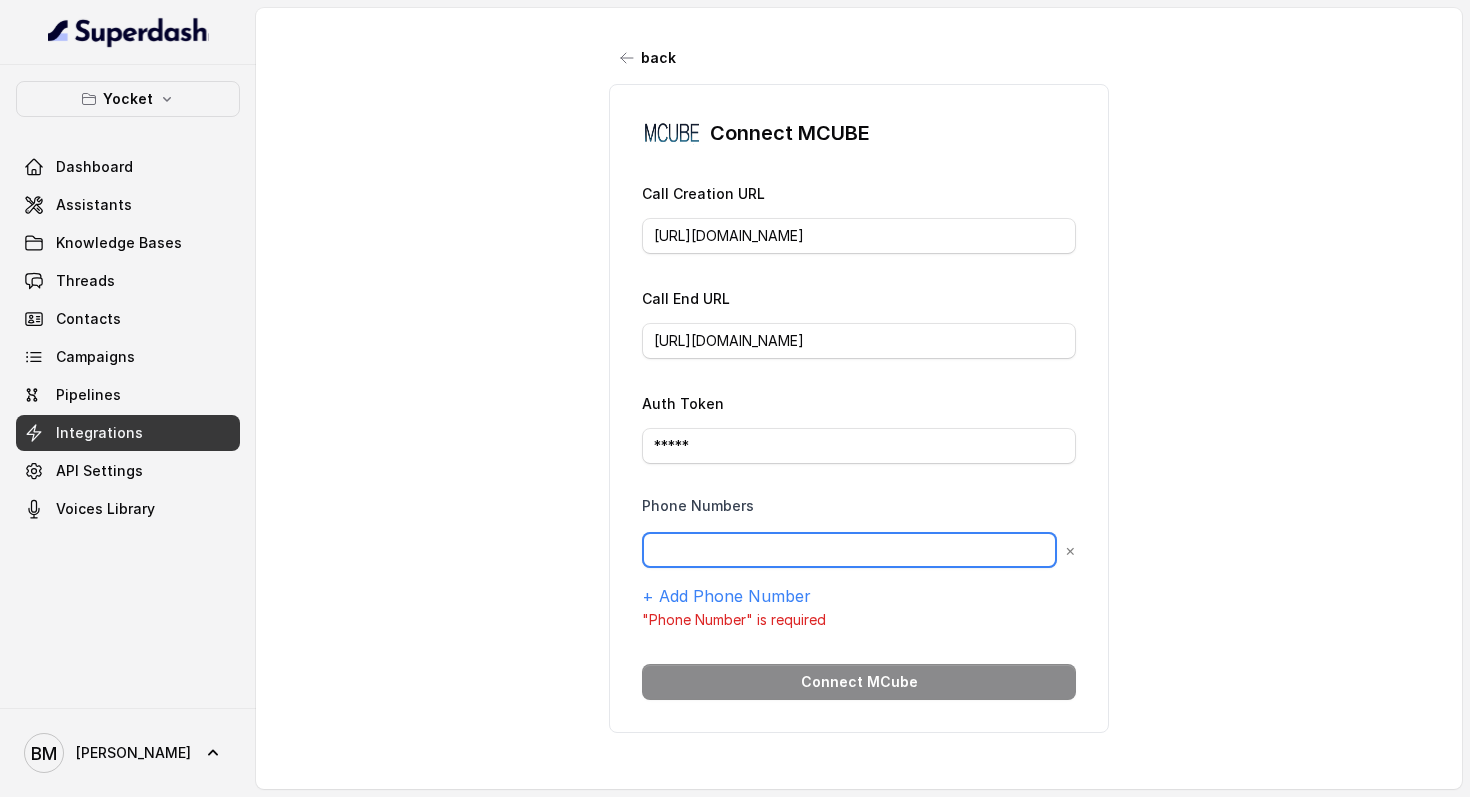 click at bounding box center (849, 550) 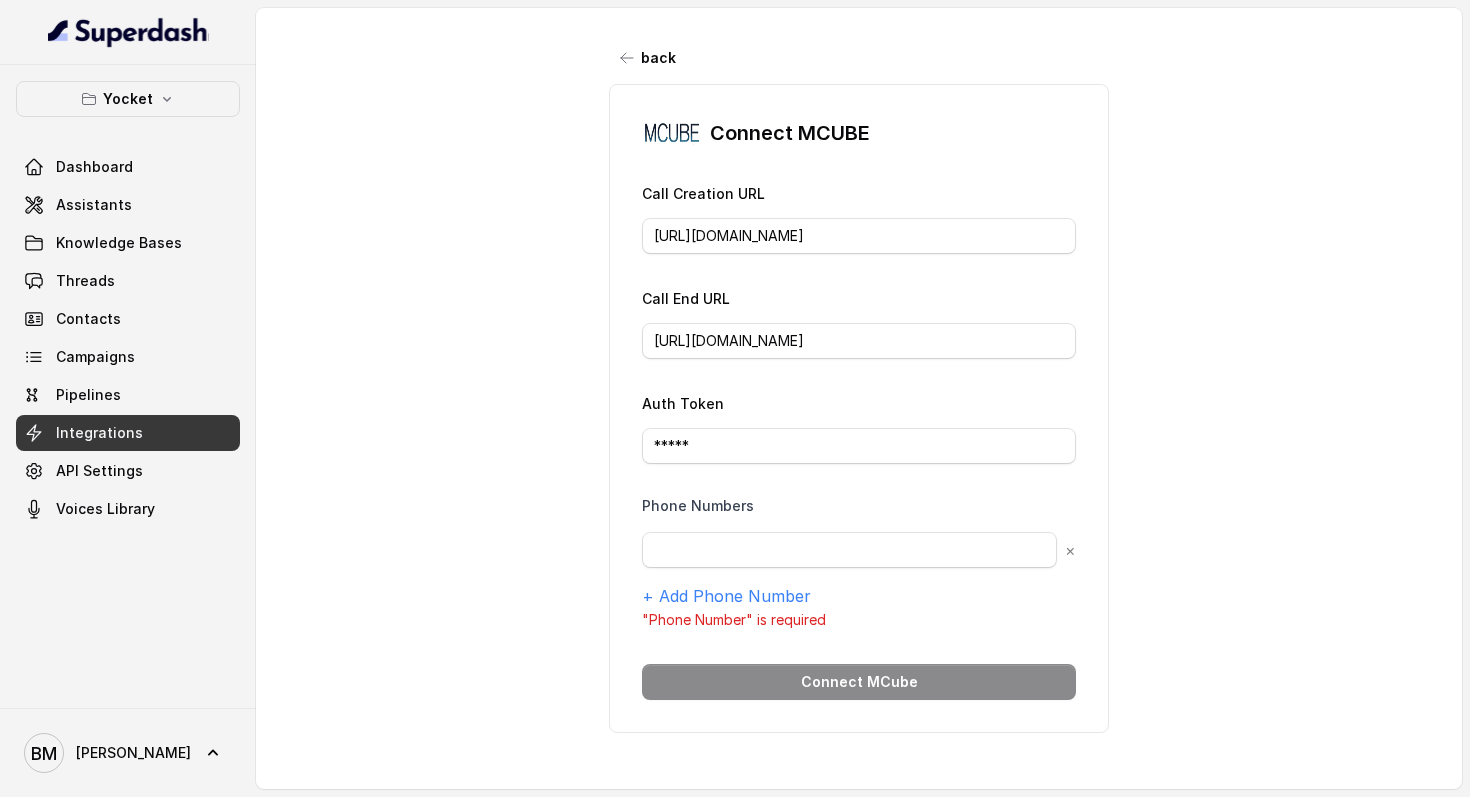 click on "back Connect MCUBE Call Creation URL [URL][DOMAIN_NAME] Call End URL [URL][DOMAIN_NAME] Auth Token ***** Phone Numbers × + Add Phone Number "Phone Number" is required Connect MCube" at bounding box center [859, 386] 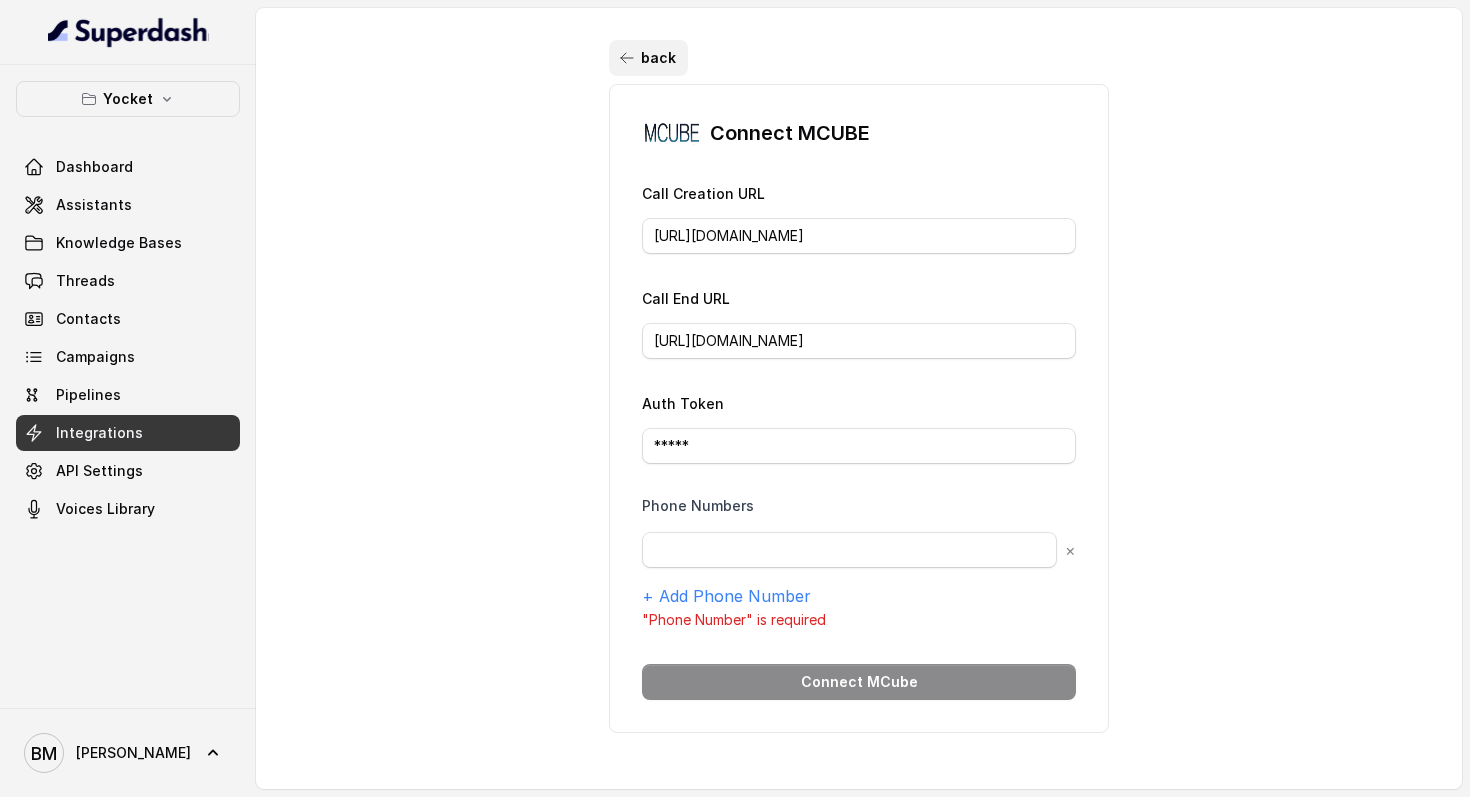 click on "back" at bounding box center [648, 58] 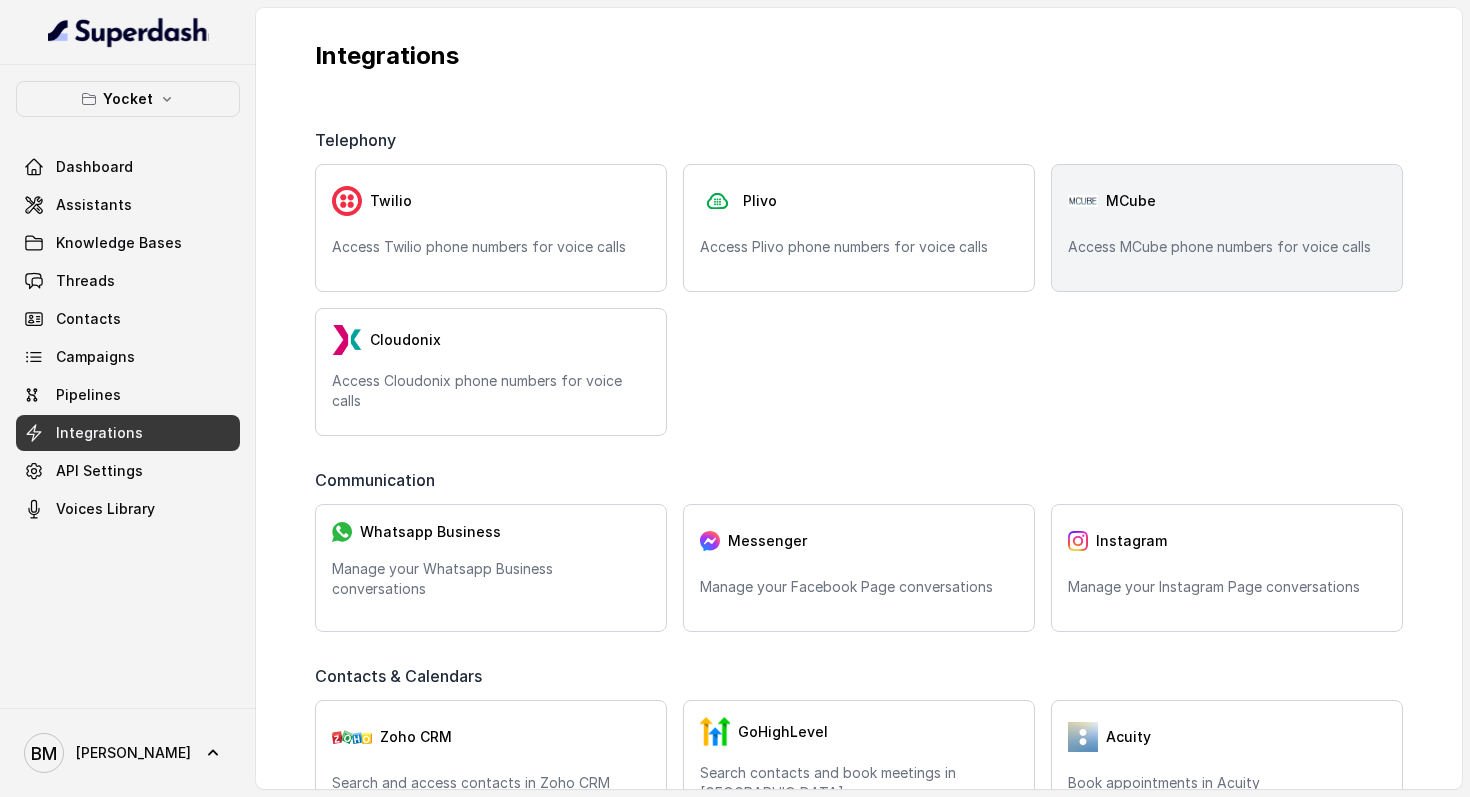 click on "MCube Access MCube phone numbers for voice calls" at bounding box center [1227, 228] 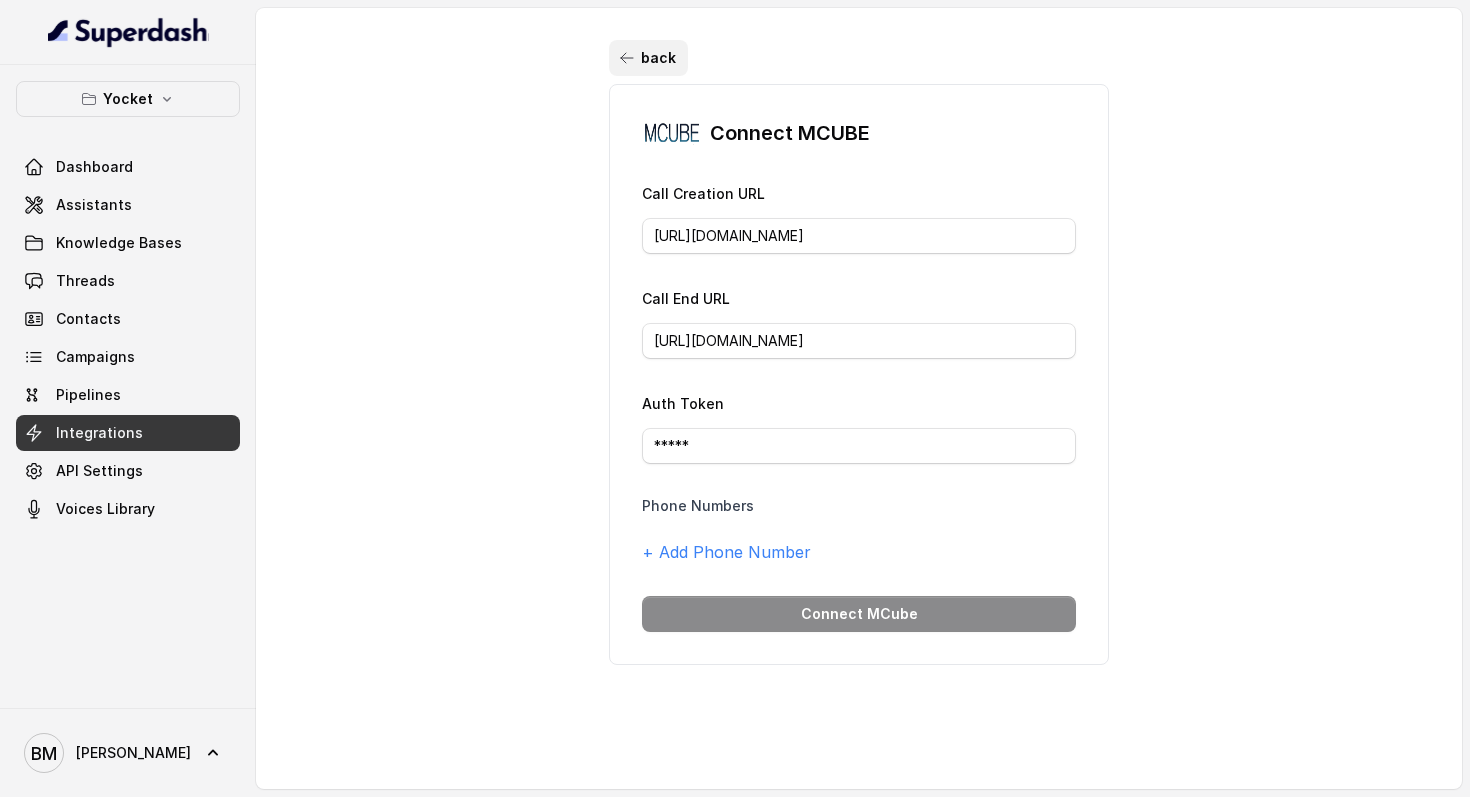 click 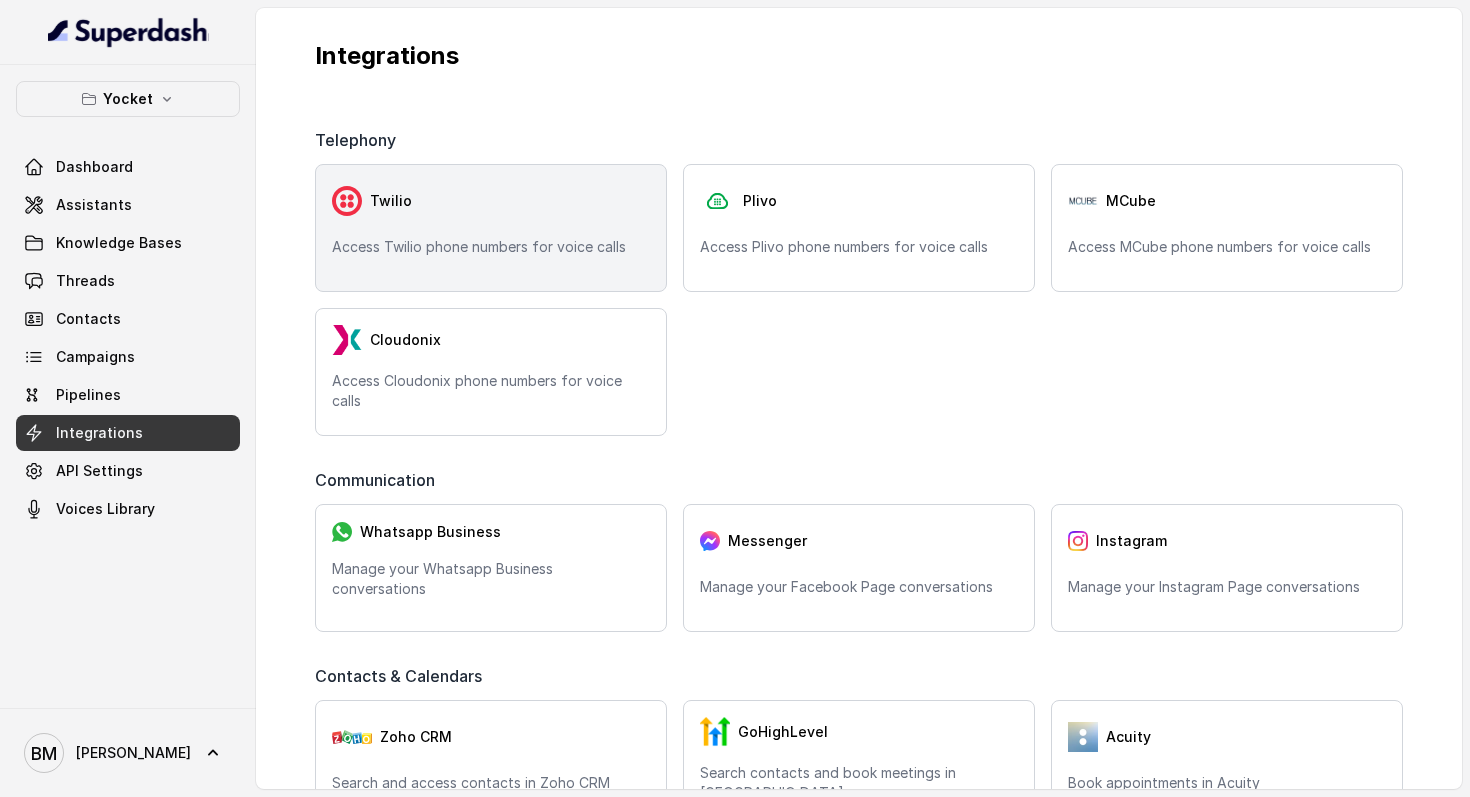 click on "Access Twilio phone numbers for voice calls" at bounding box center (491, 247) 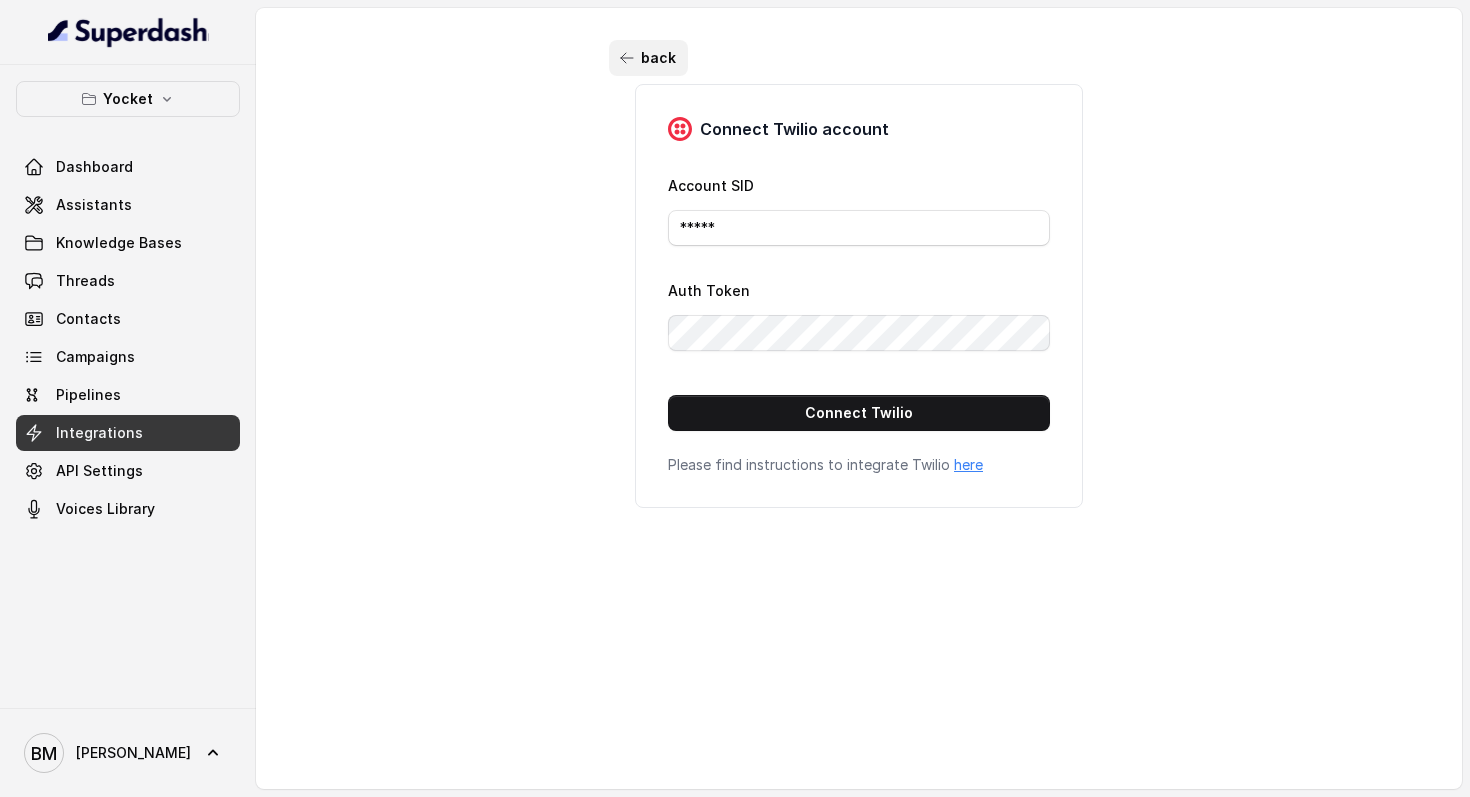 click on "back" at bounding box center [648, 58] 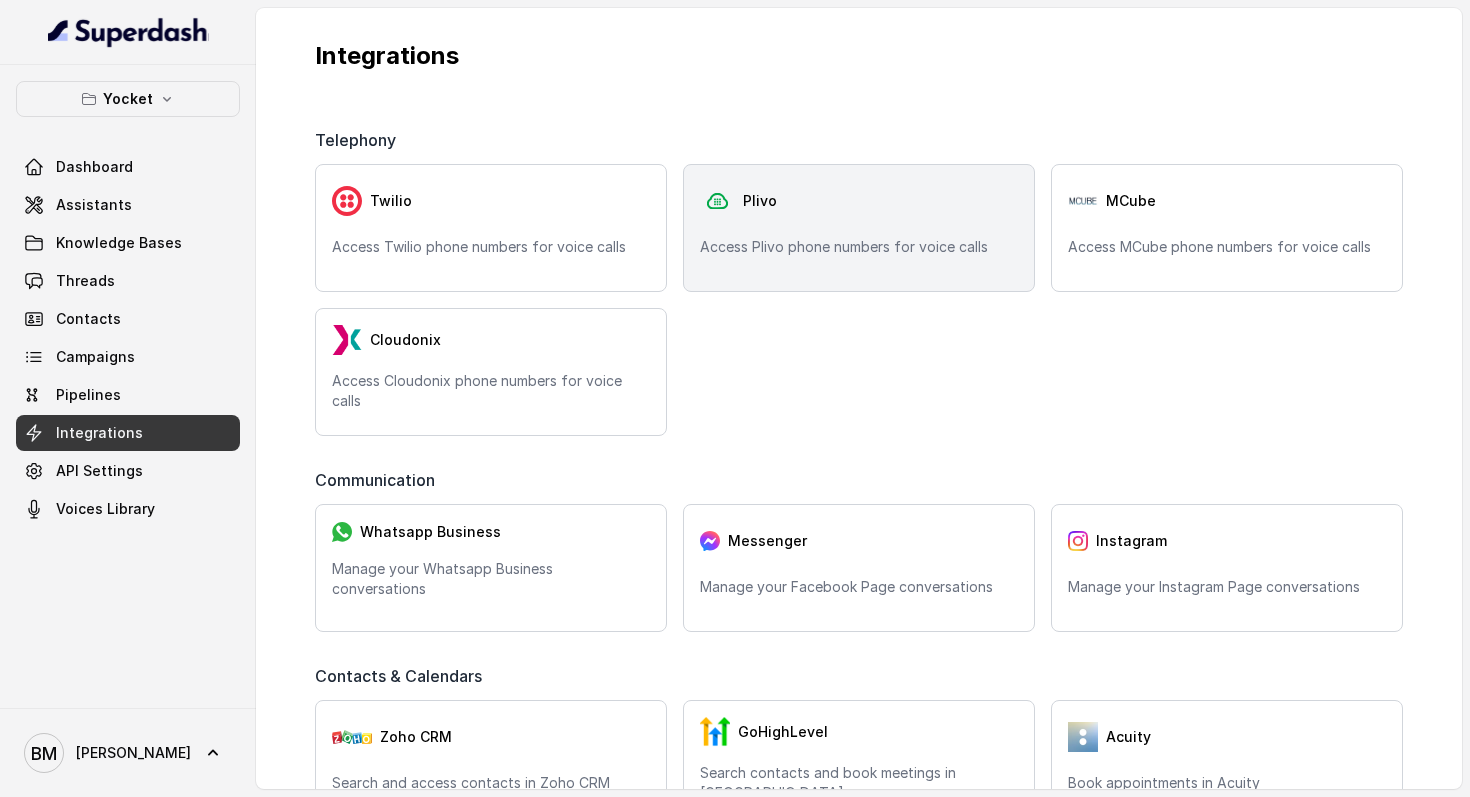 click on "Plivo" at bounding box center (859, 201) 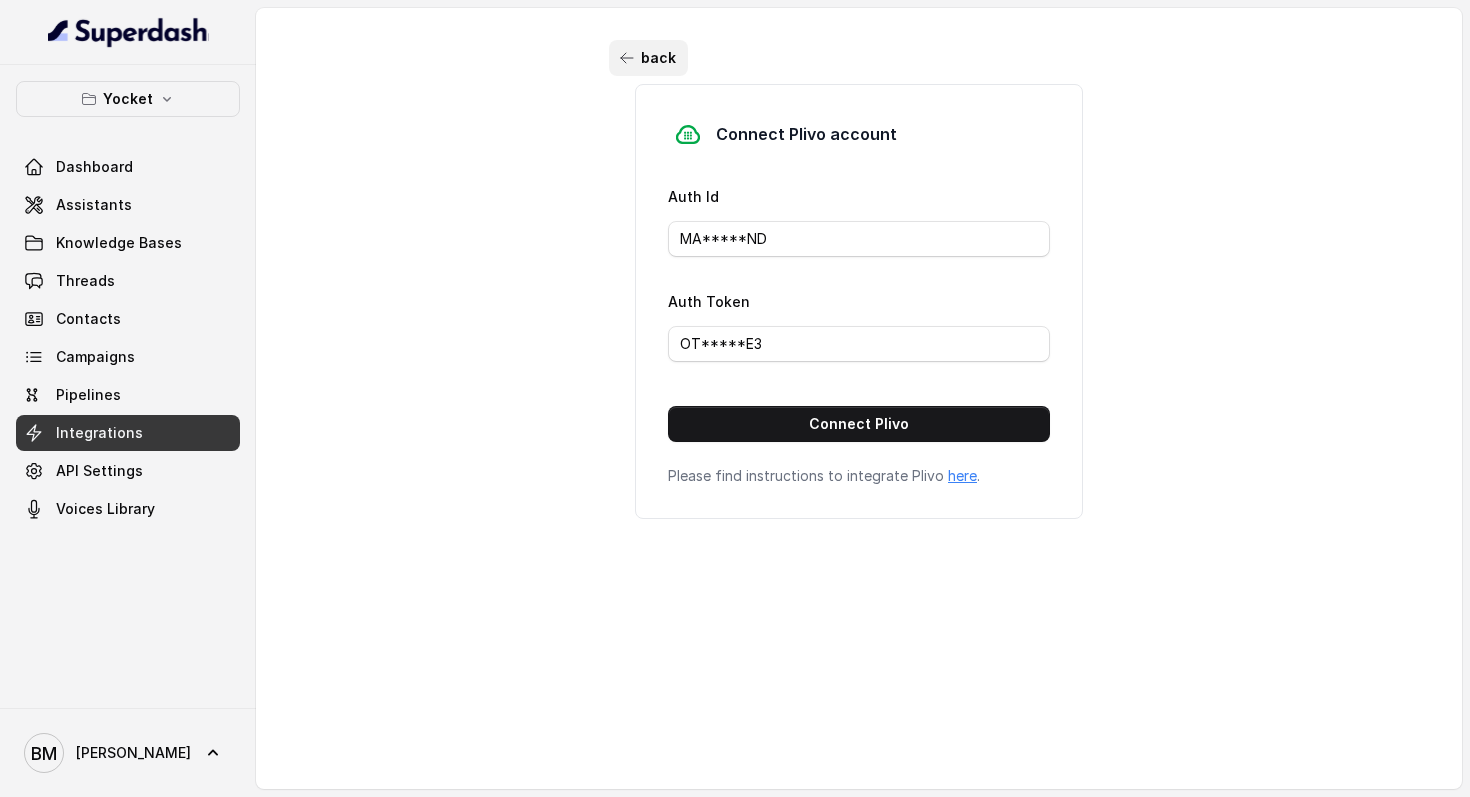 click on "back" at bounding box center (648, 58) 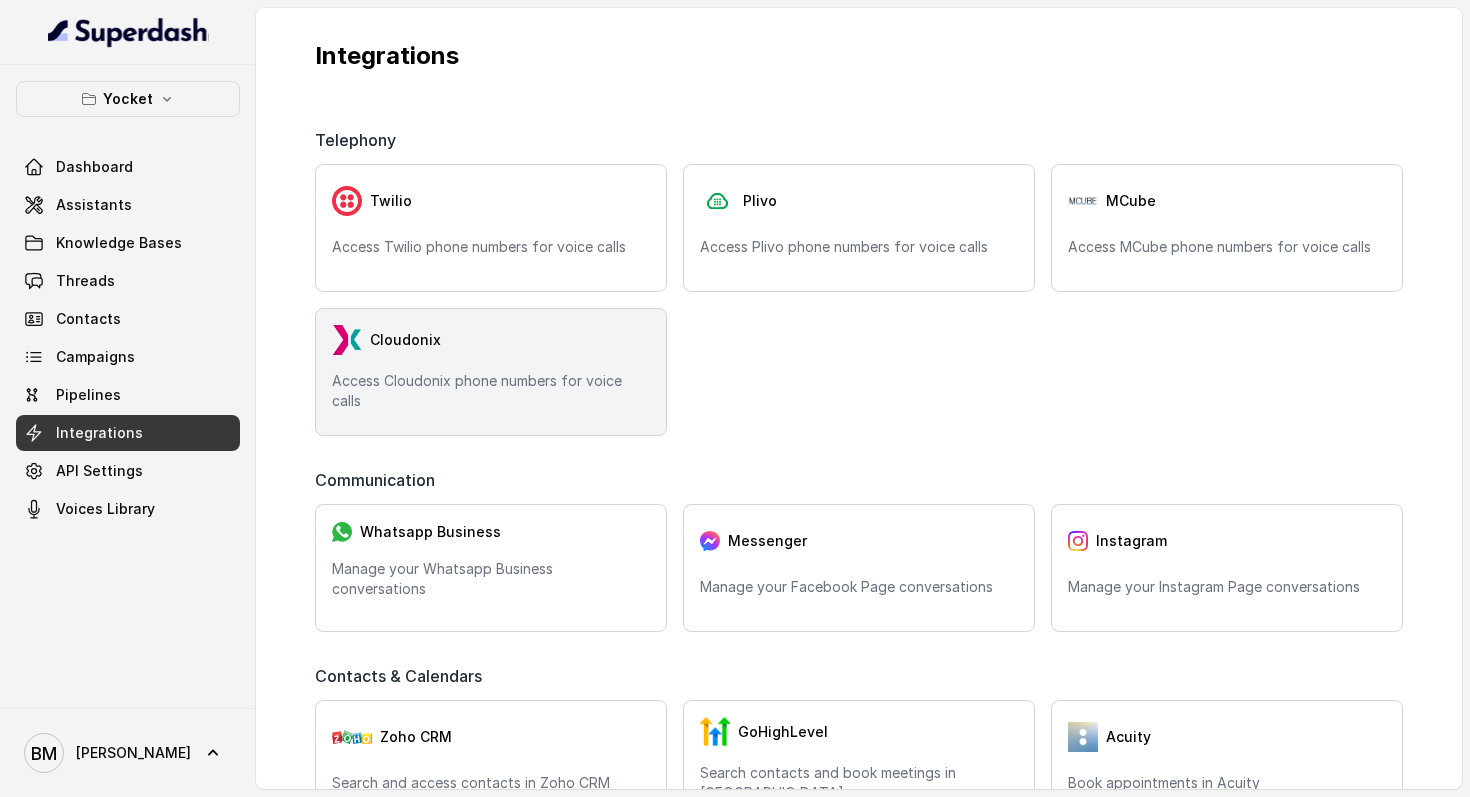 click on "Access Cloudonix phone numbers for voice calls" at bounding box center [491, 391] 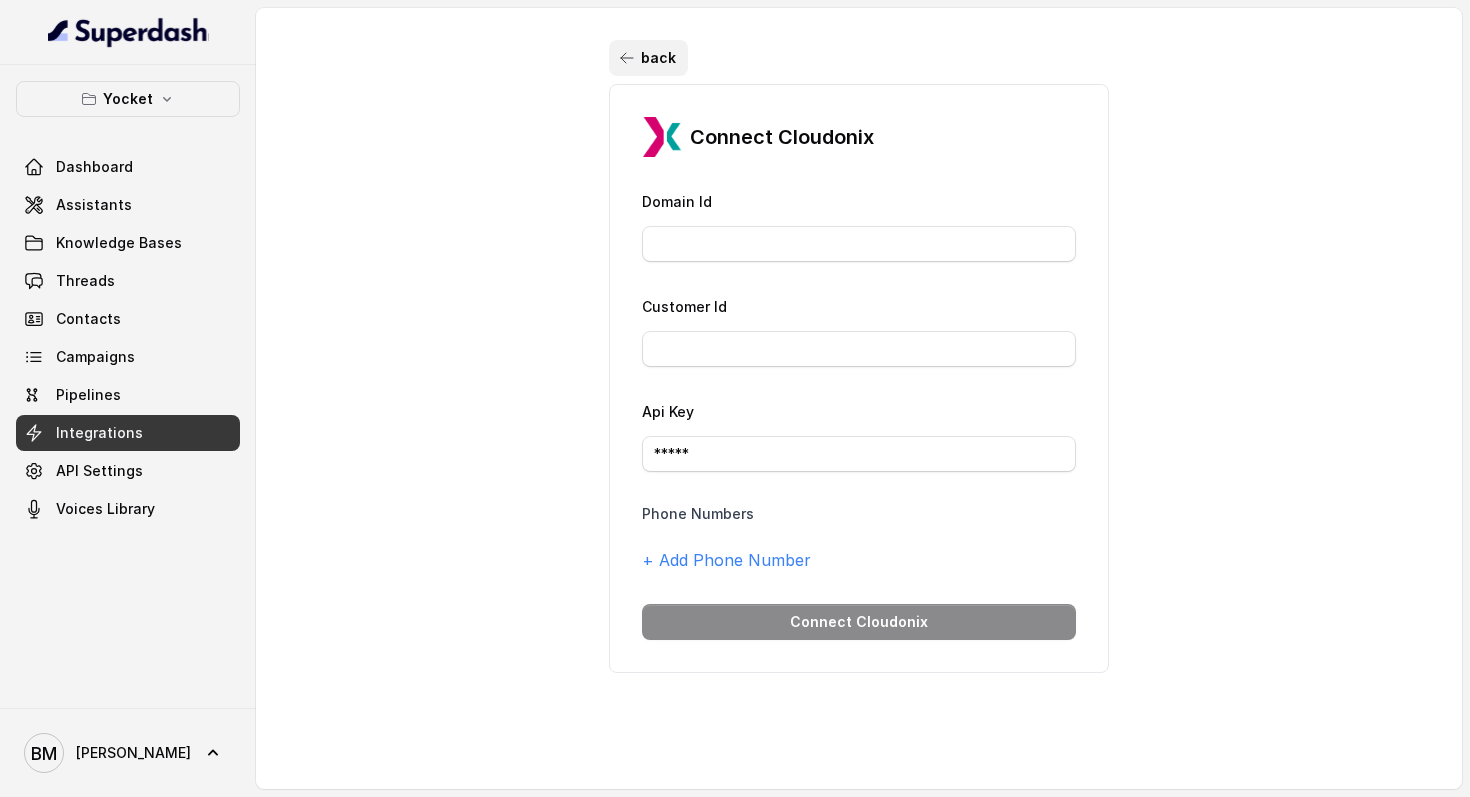 click on "back" at bounding box center (648, 58) 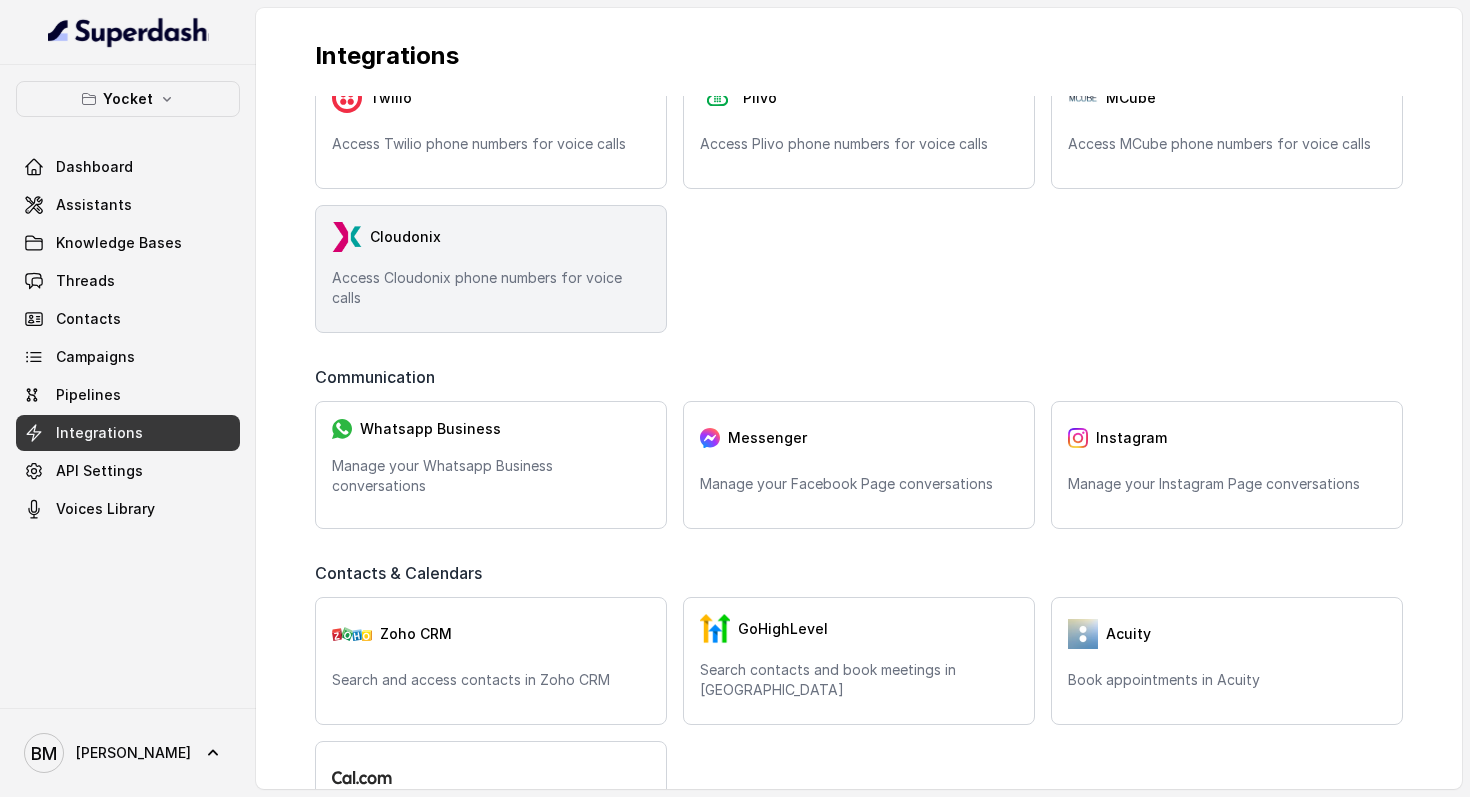 scroll, scrollTop: 117, scrollLeft: 0, axis: vertical 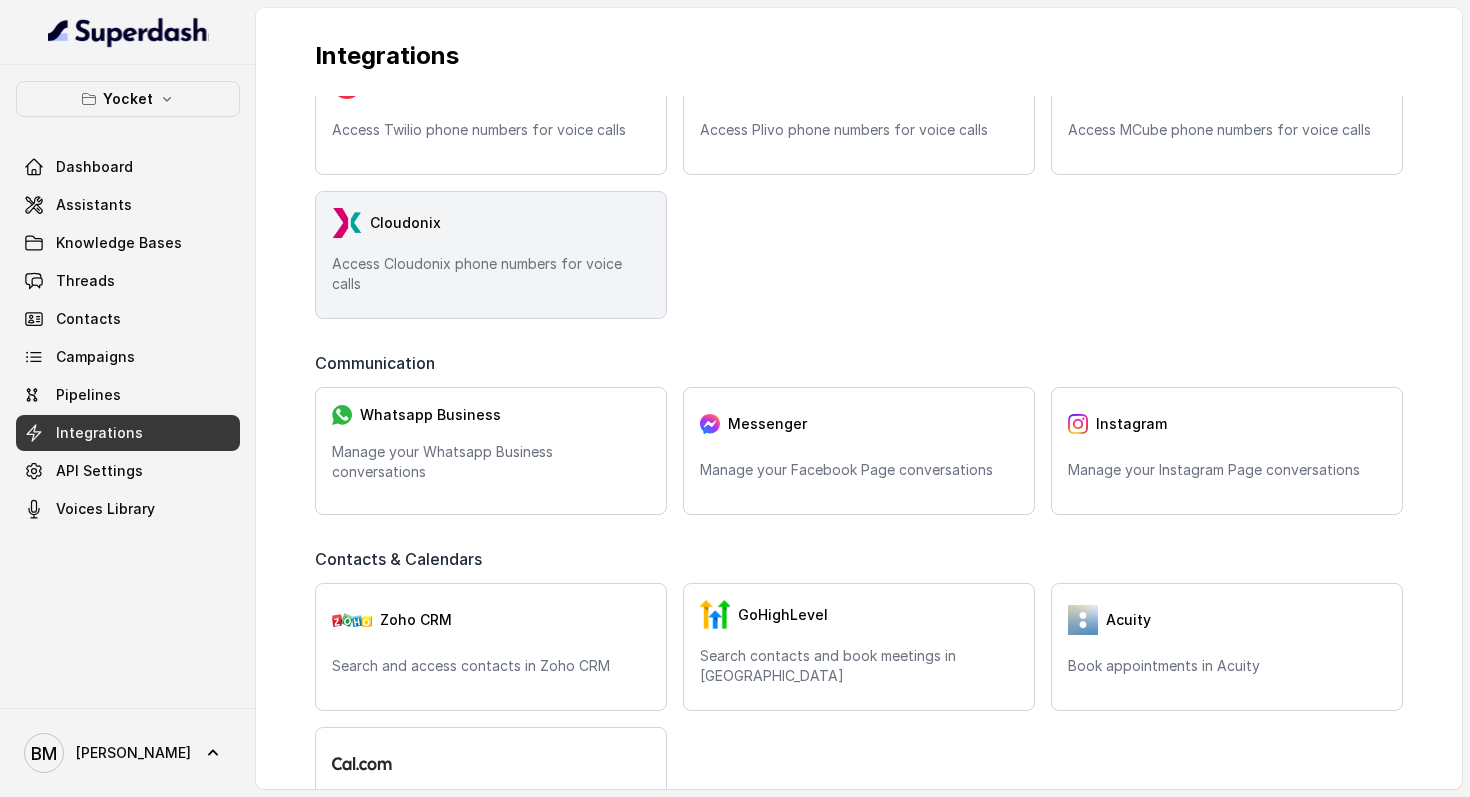 click on "Whatsapp Business" at bounding box center (491, 415) 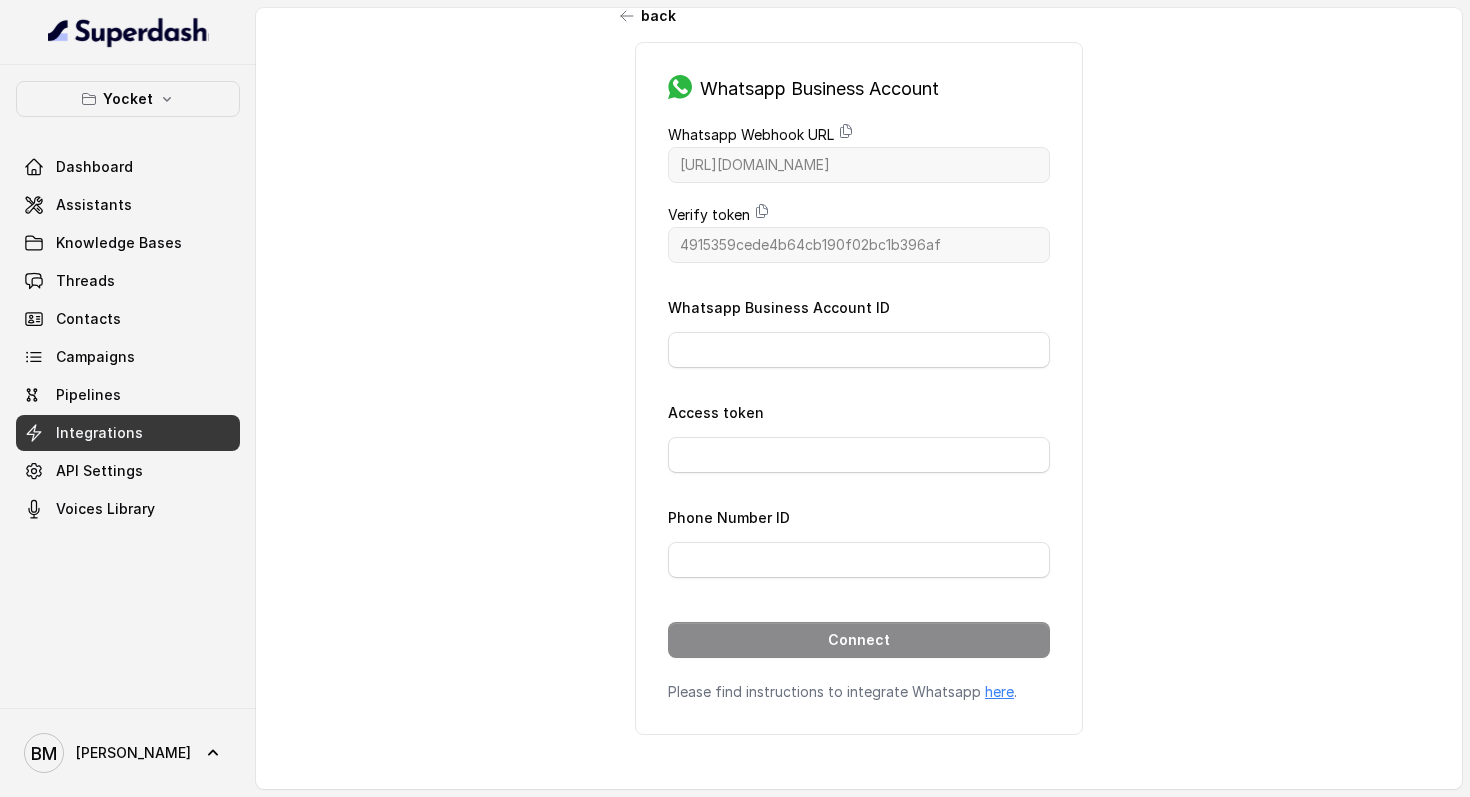 scroll, scrollTop: 0, scrollLeft: 0, axis: both 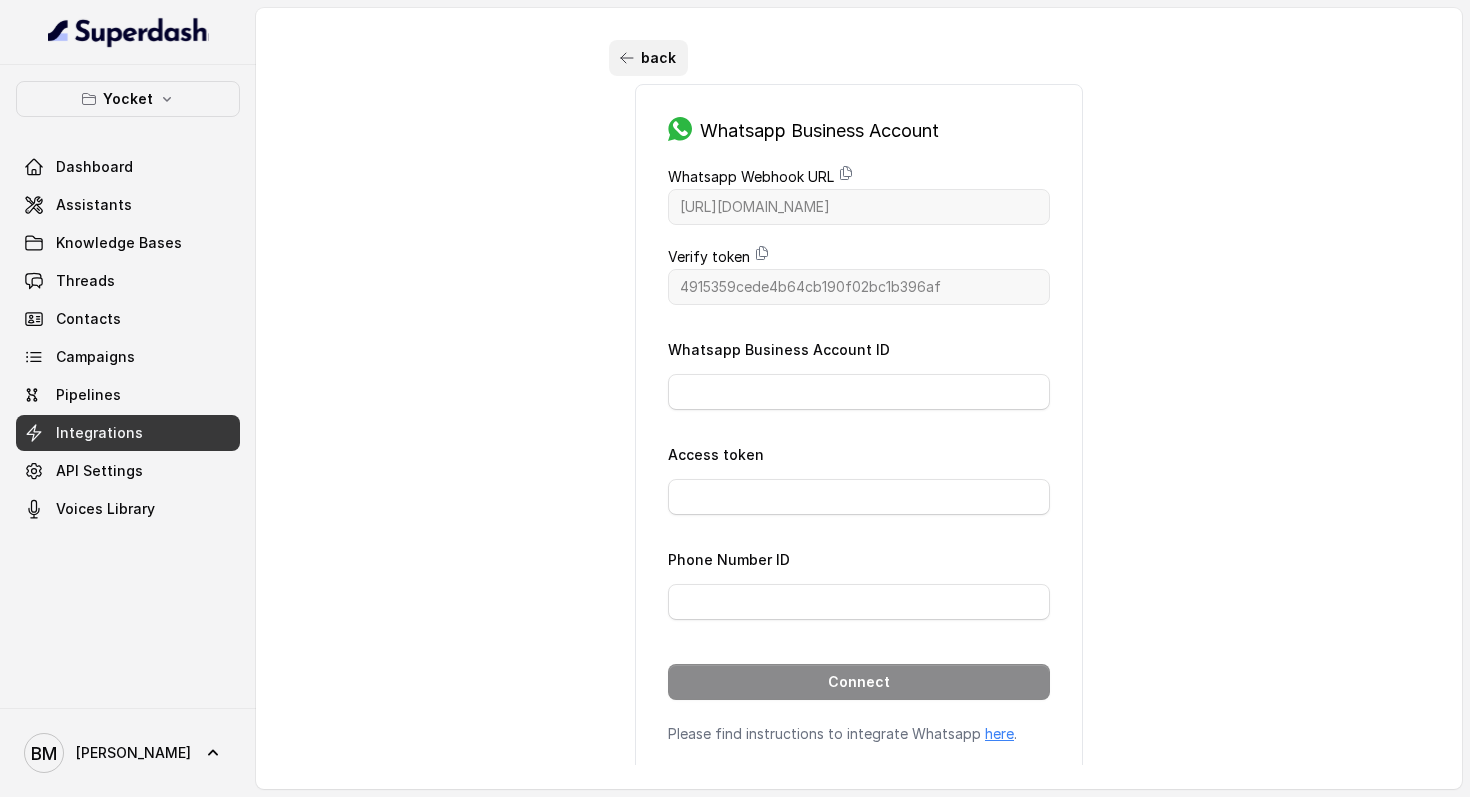 click on "back" at bounding box center (648, 58) 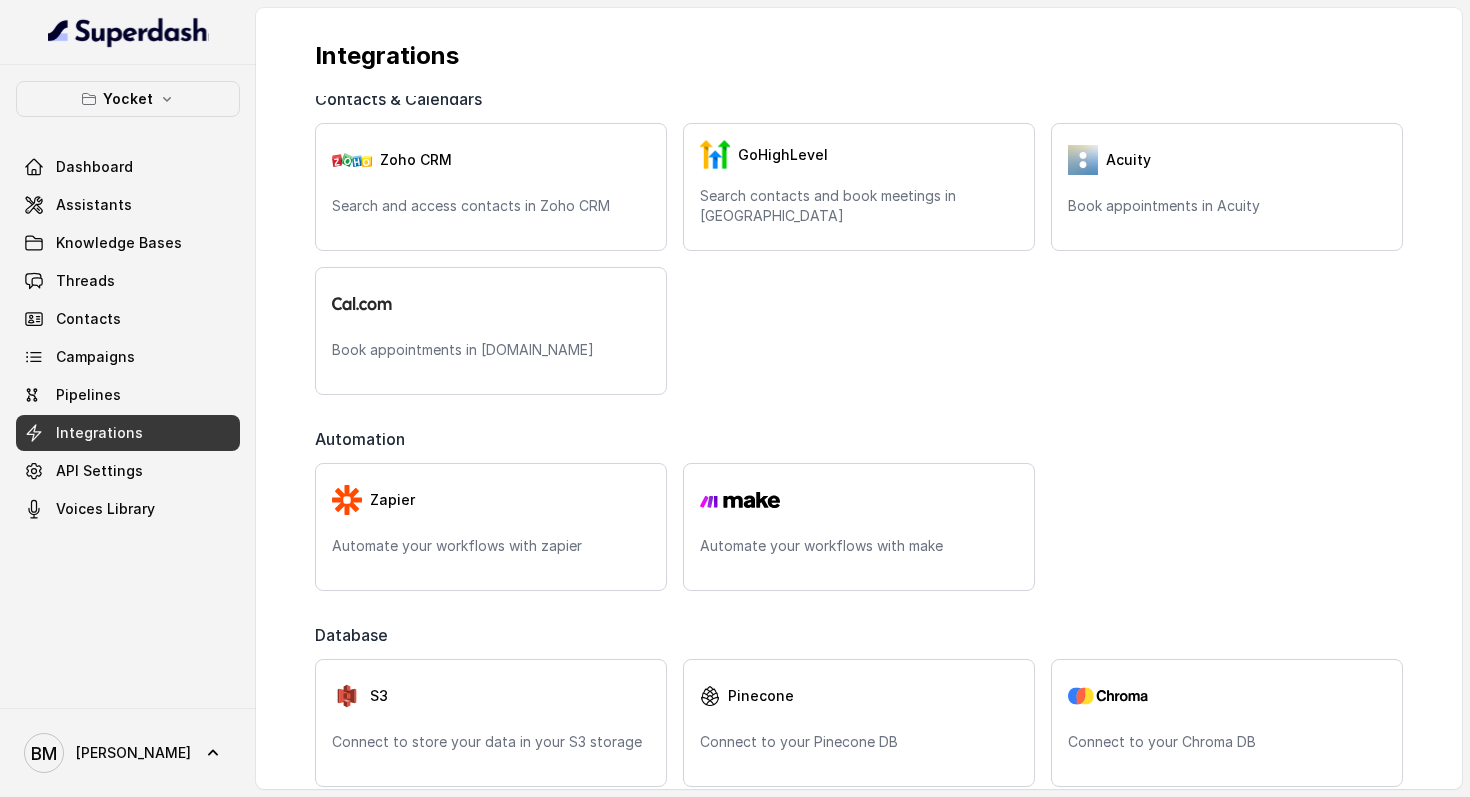 scroll, scrollTop: 607, scrollLeft: 0, axis: vertical 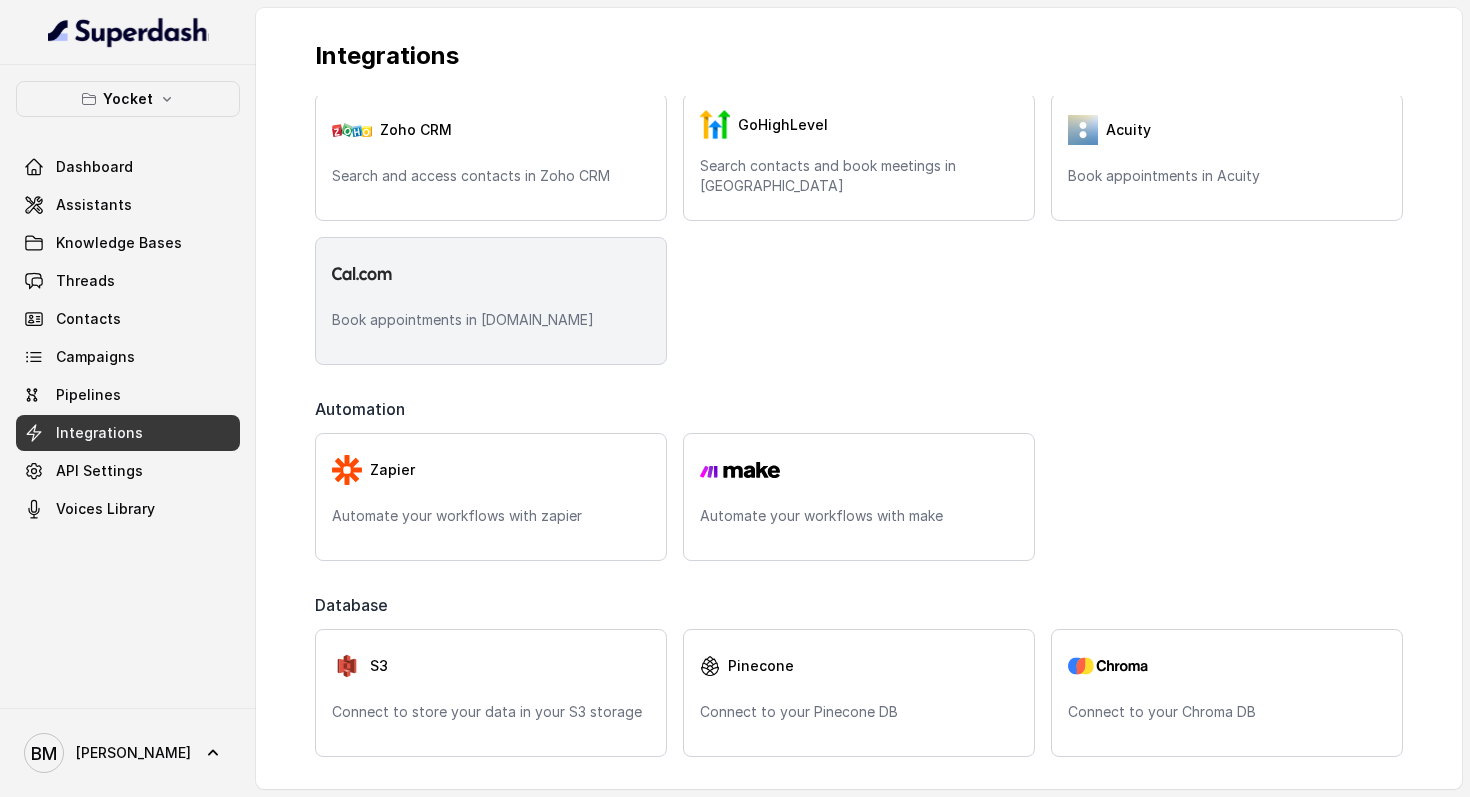 click at bounding box center [491, 274] 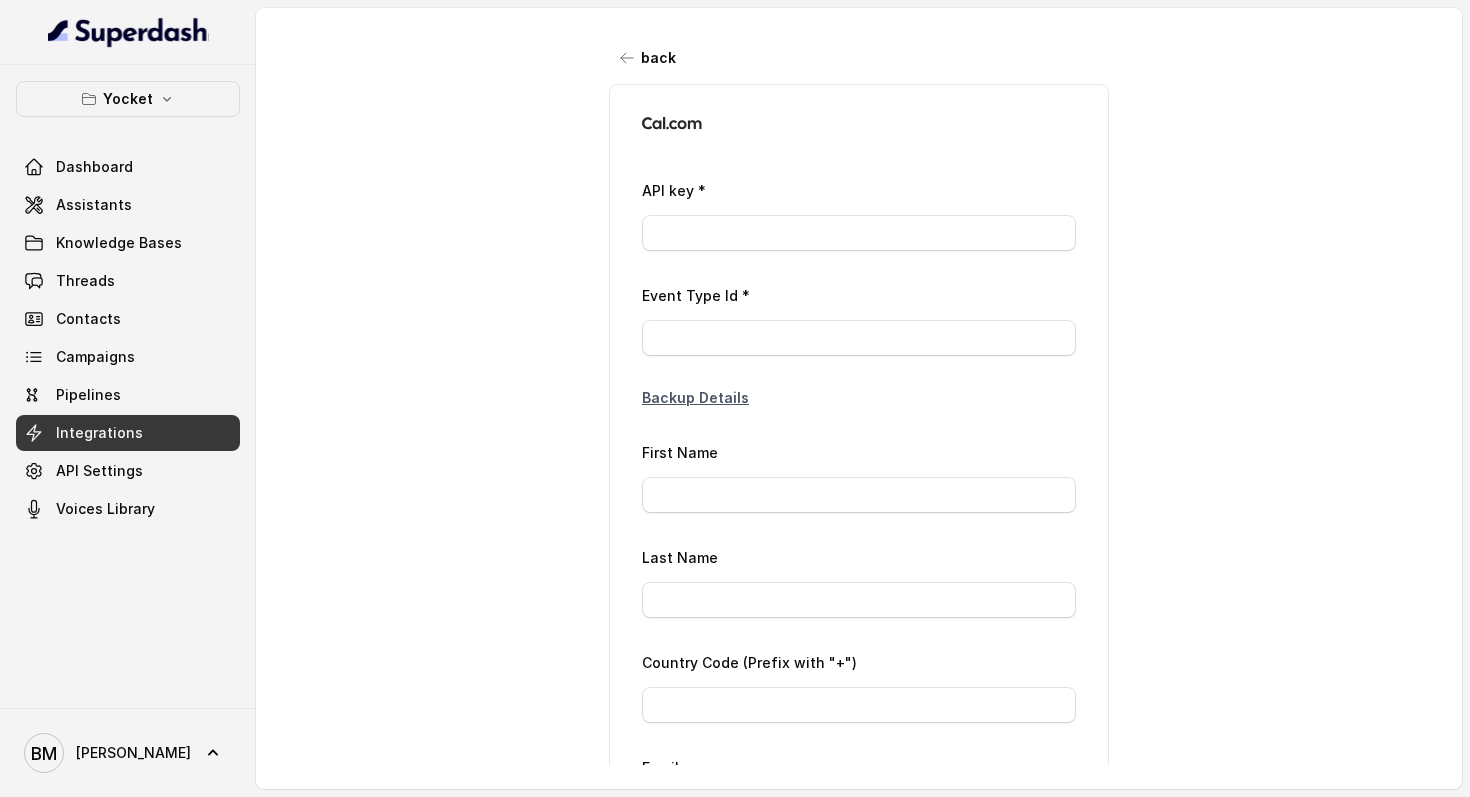 type on "*****" 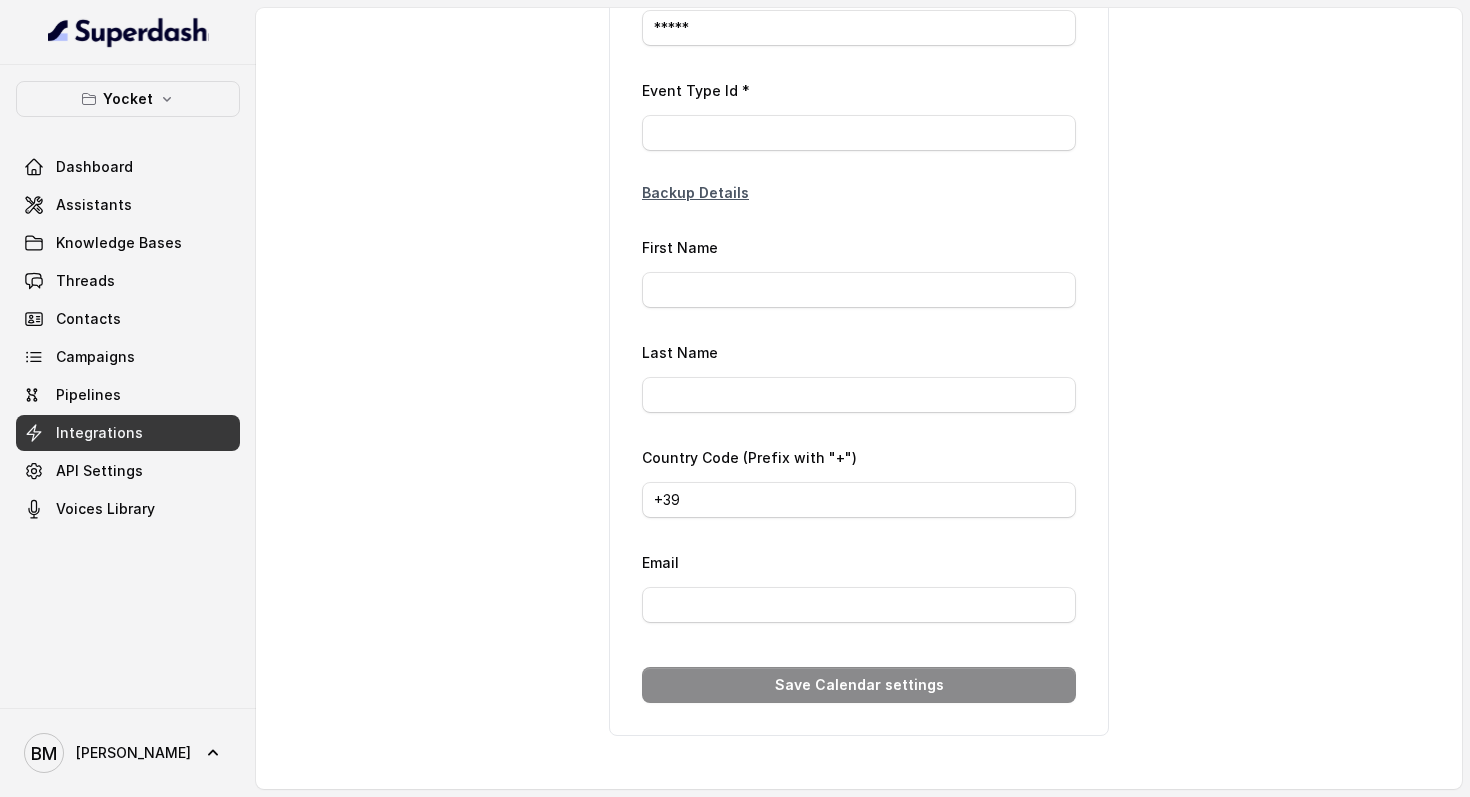 scroll, scrollTop: 0, scrollLeft: 0, axis: both 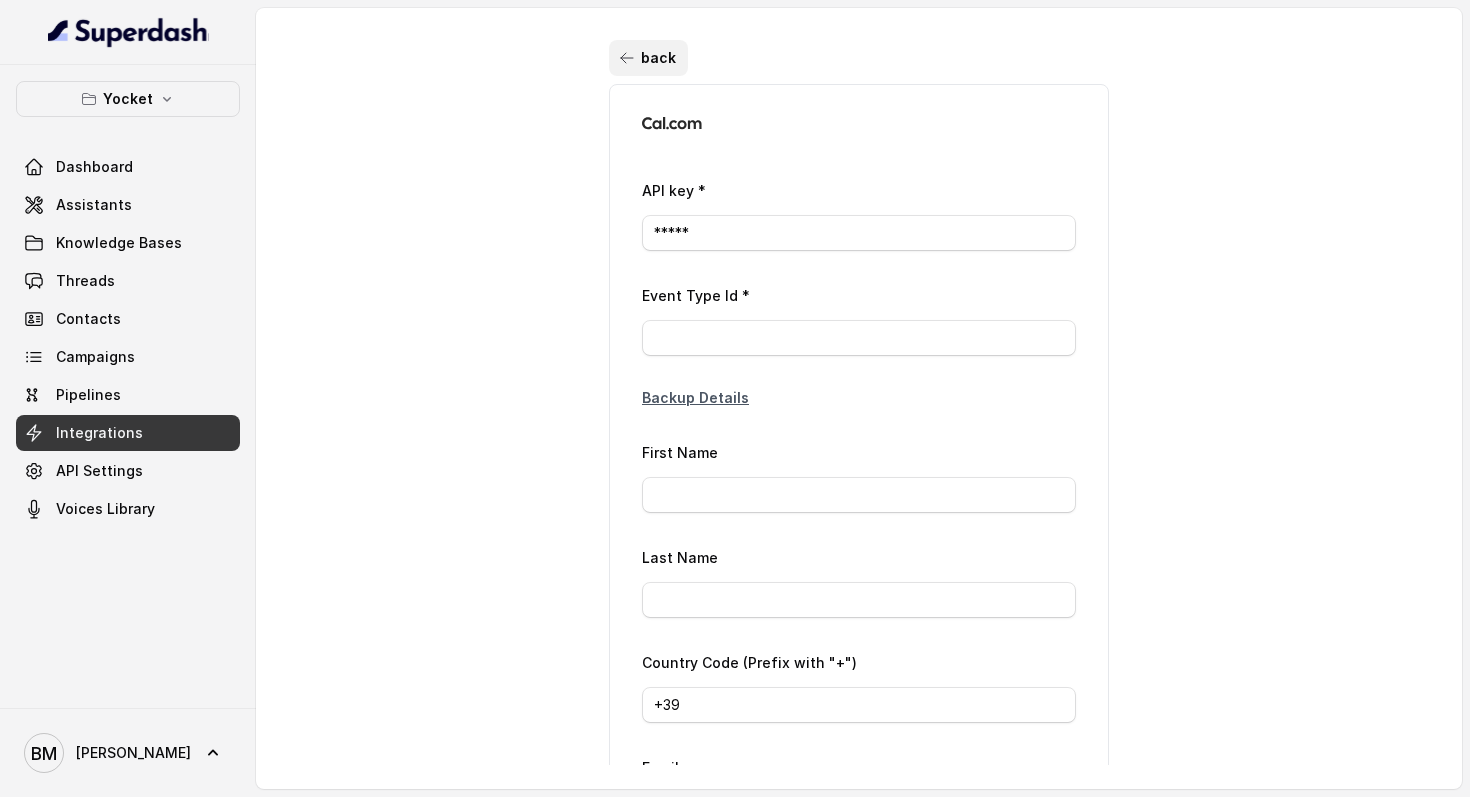 click 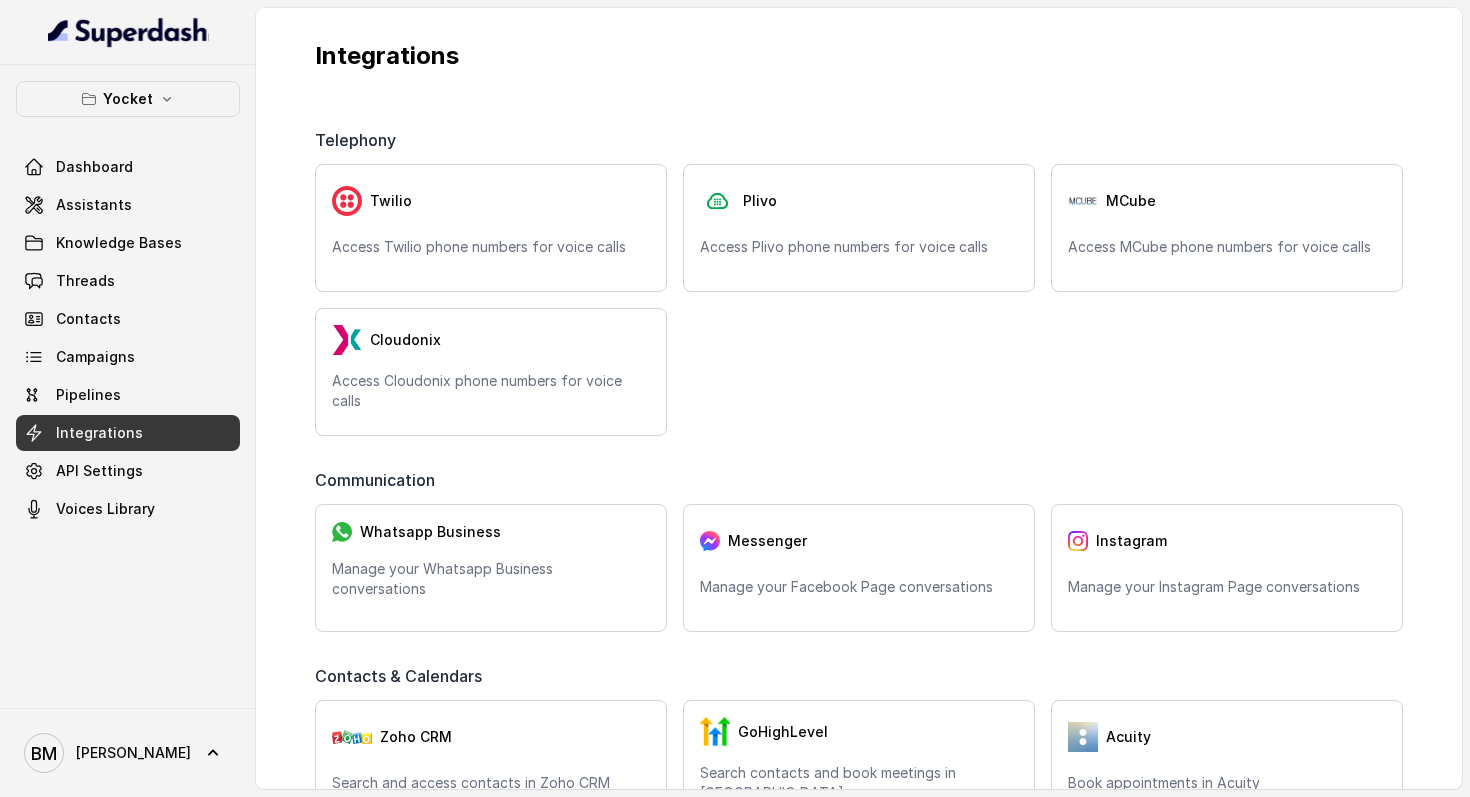 click on "Integrations Telephony Twilio Access Twilio phone numbers for voice calls Plivo Access Plivo phone numbers for voice calls MCube Access MCube phone numbers for voice calls Cloudonix Access Cloudonix phone numbers for voice calls Communication Whatsapp Business Manage your Whatsapp Business conversations Messenger Manage your Facebook Page conversations Instagram Manage your Instagram Page conversations Contacts & Calendars Zoho CRM Search and access contacts in Zoho CRM  GoHighLevel Search contacts and book meetings in GHL Acuity Book appointments in Acuity Book appointments in [DOMAIN_NAME] Automation Zapier Automate your workflows with zapier Automate your workflows with make Database S3 Connect to store your data in your S3 storage Pinecone Connect to your Pinecone DB Connect to your Chroma DB" at bounding box center [859, 398] 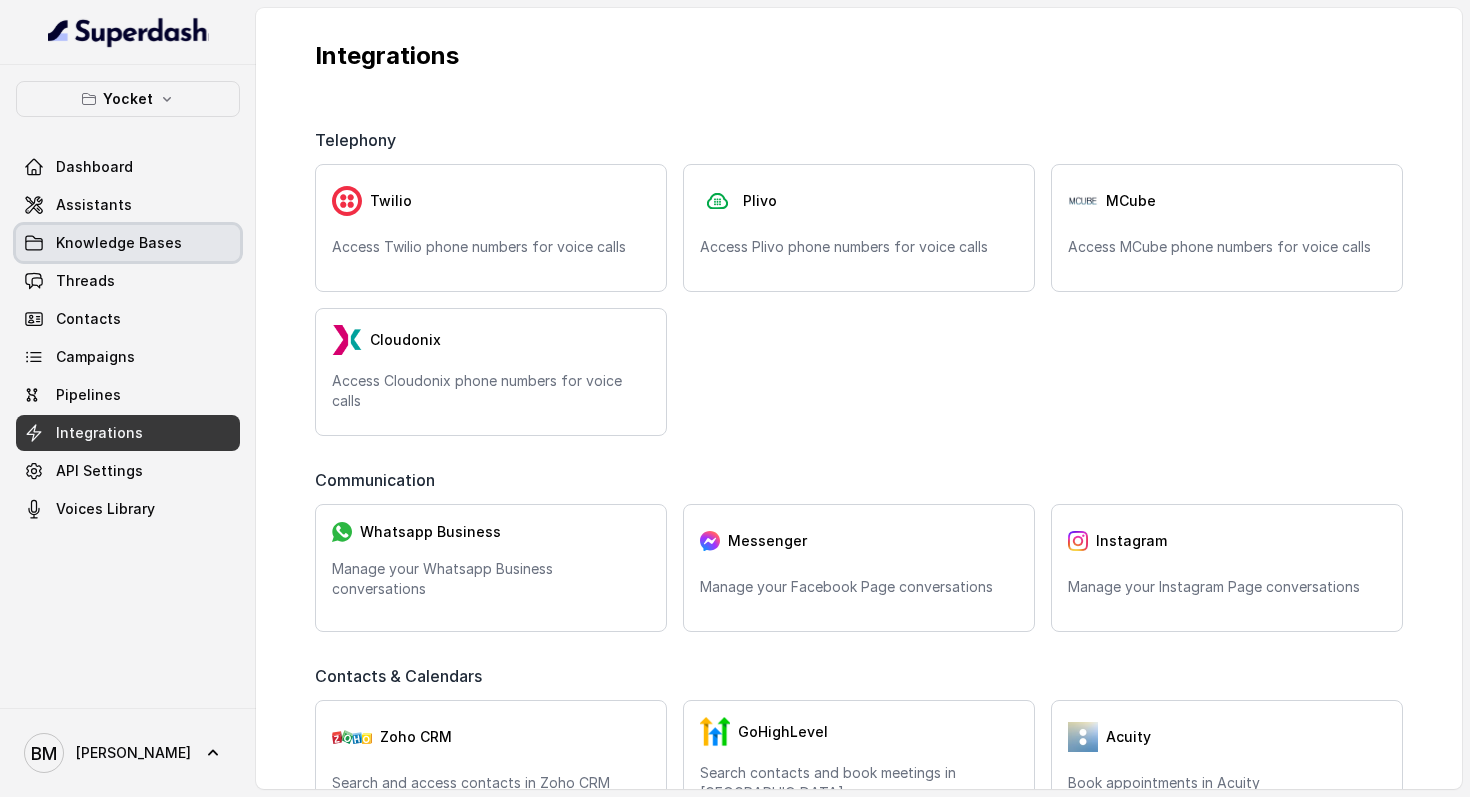 click on "Knowledge Bases" at bounding box center (119, 243) 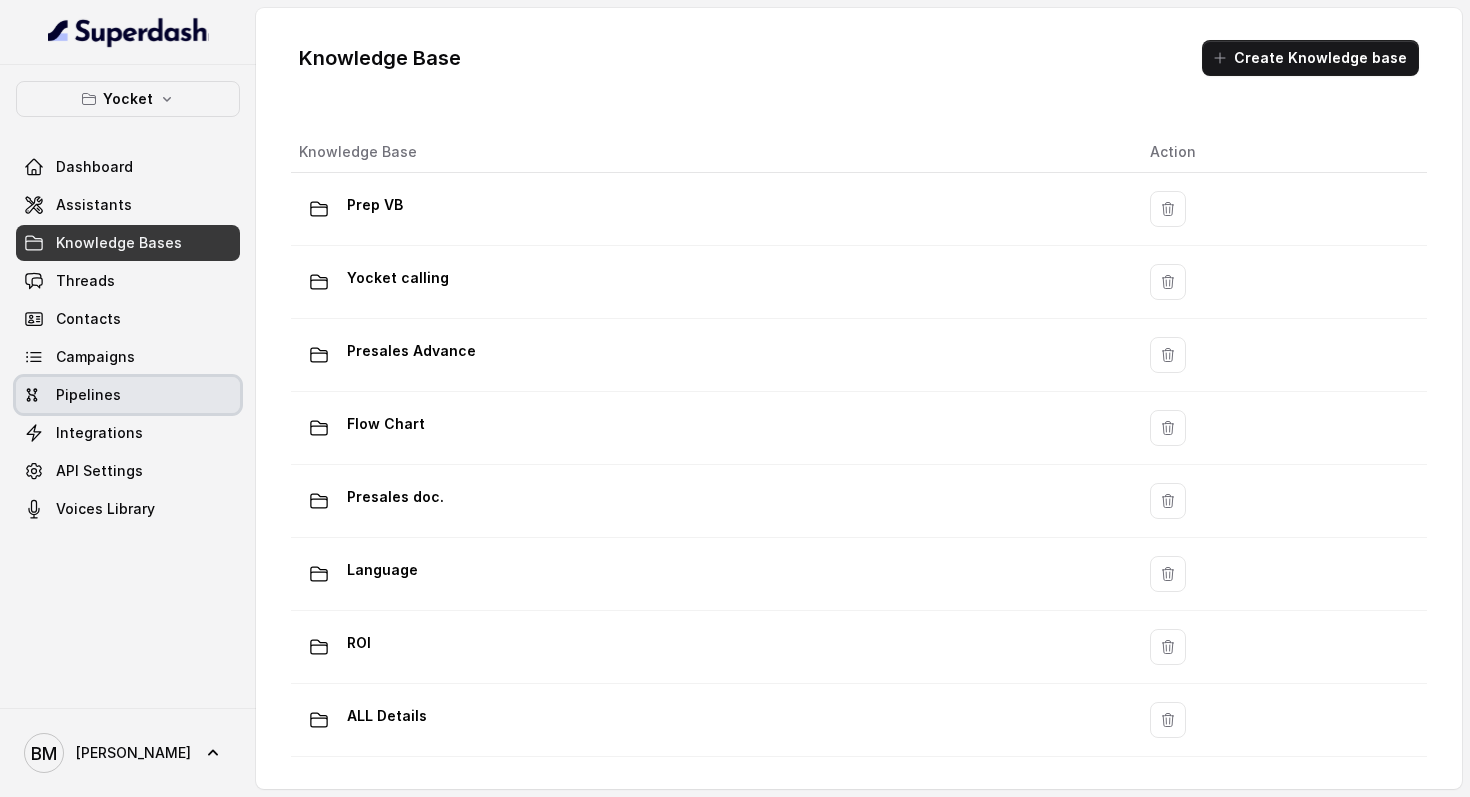 click on "Pipelines" at bounding box center (128, 395) 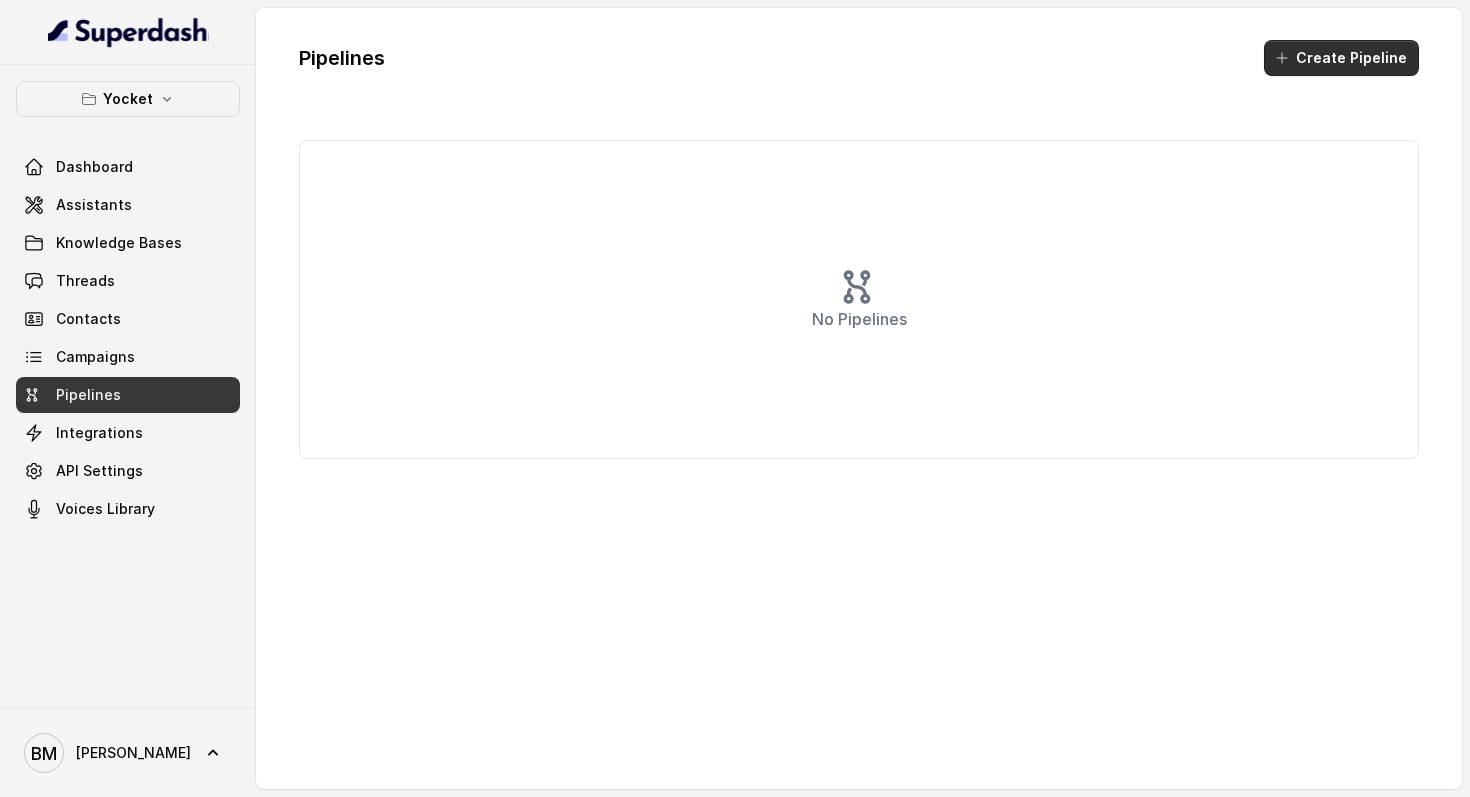 click on "Create Pipeline" at bounding box center (1341, 58) 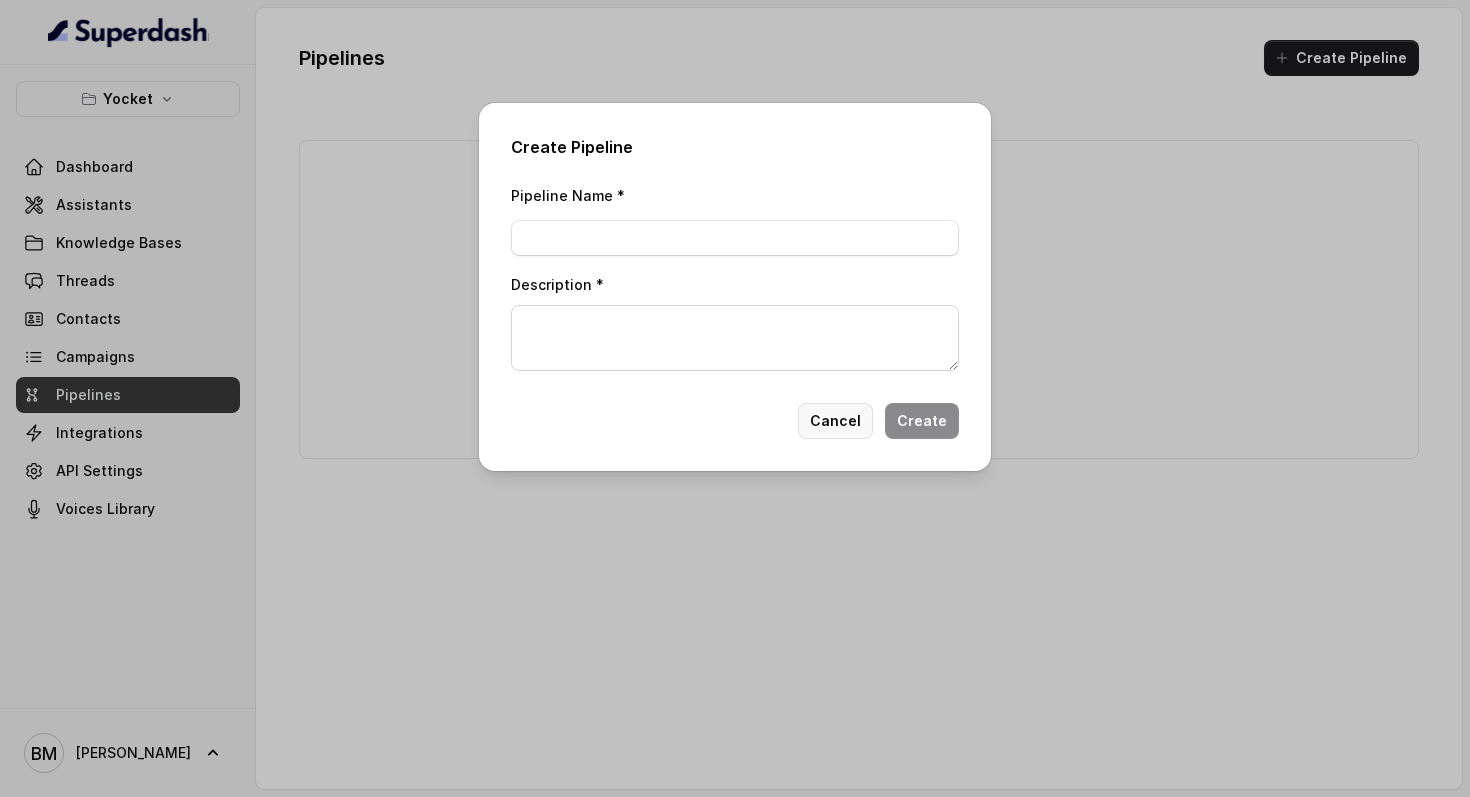 click on "Cancel" at bounding box center (835, 421) 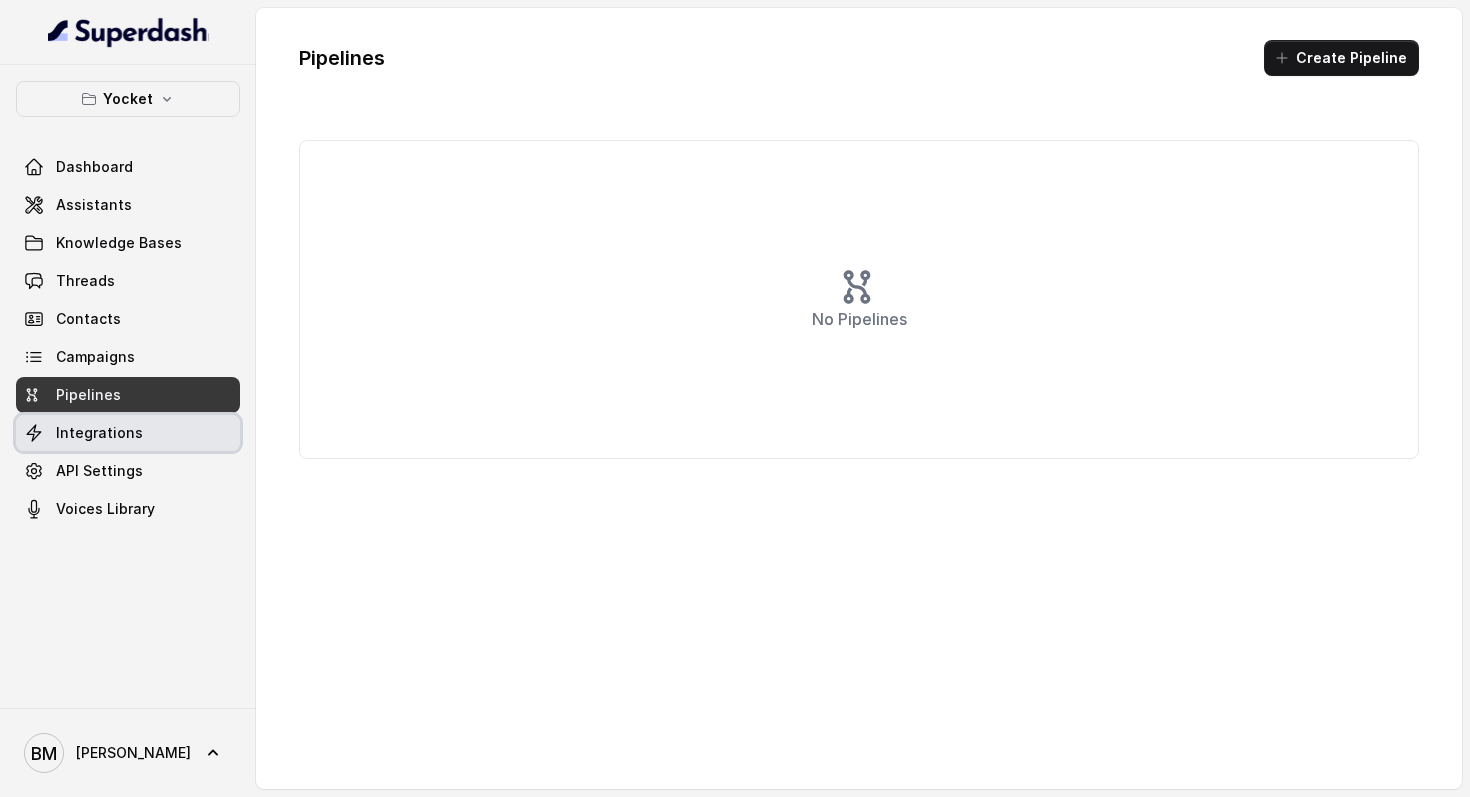 click on "Integrations" at bounding box center [99, 433] 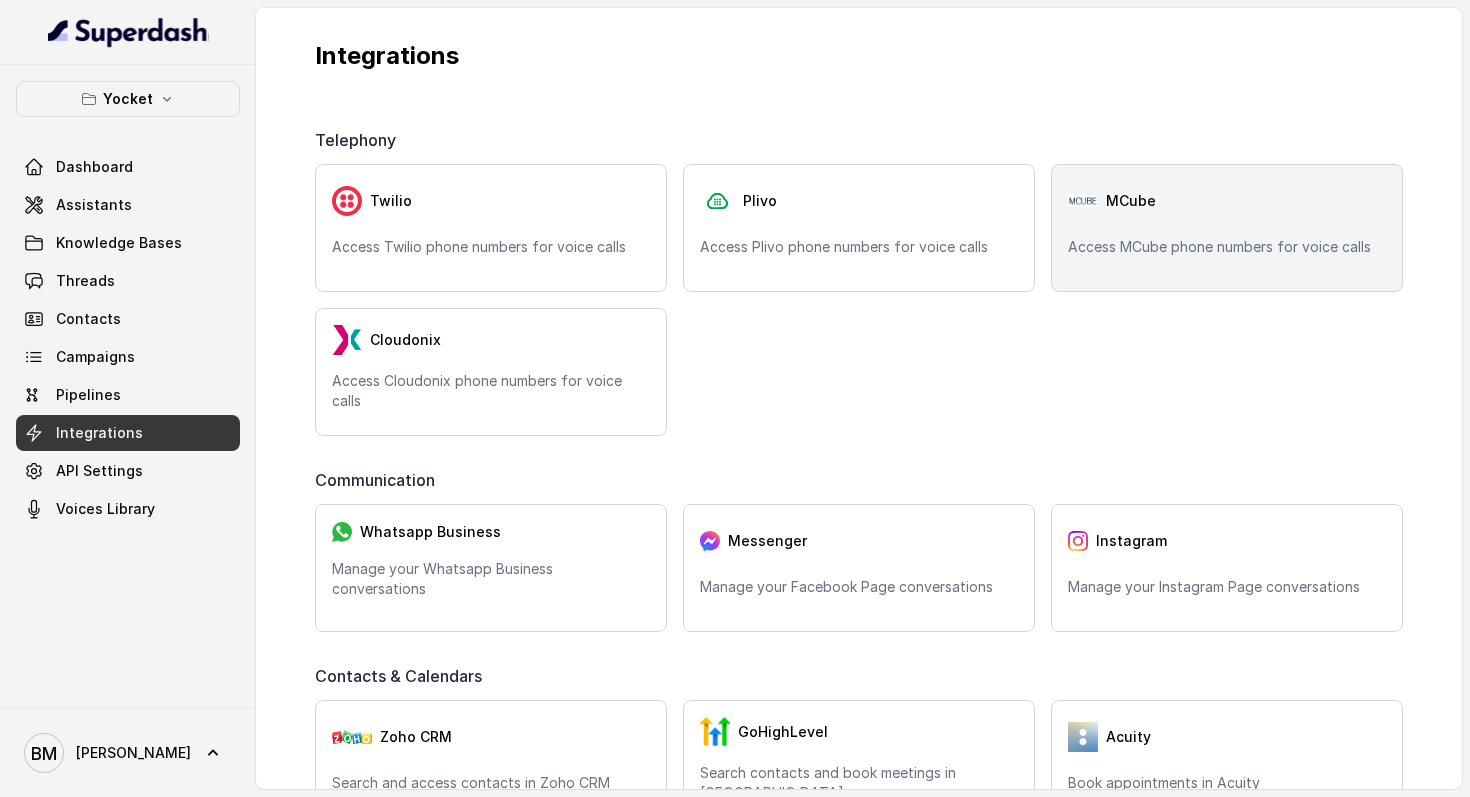 click on "Access MCube phone numbers for voice calls" at bounding box center [1227, 247] 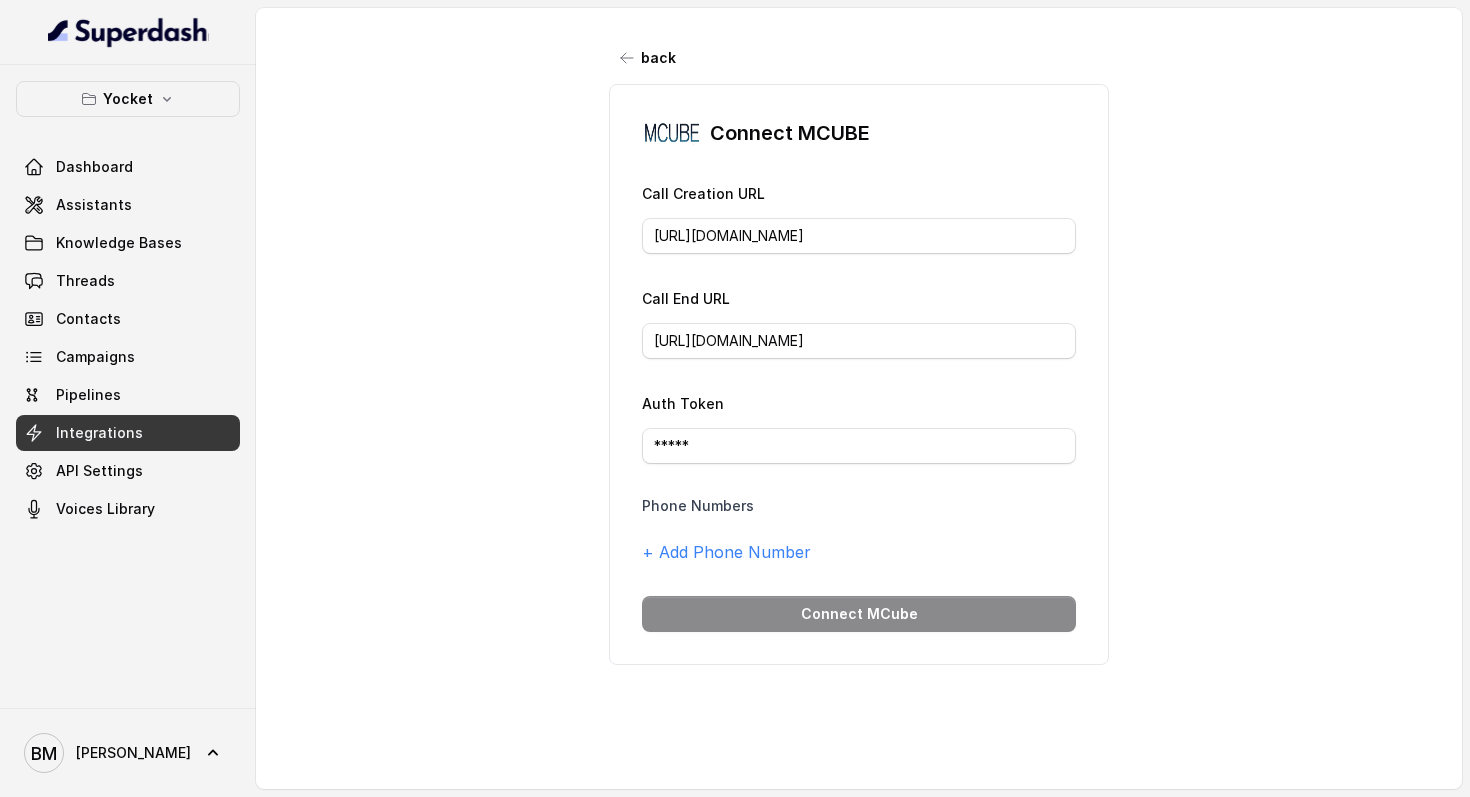 click on "back Connect MCUBE Call Creation URL [URL][DOMAIN_NAME] Call End URL [URL][DOMAIN_NAME] Auth Token ***** Phone Numbers + Add Phone Number Connect MCube" at bounding box center [859, 386] 